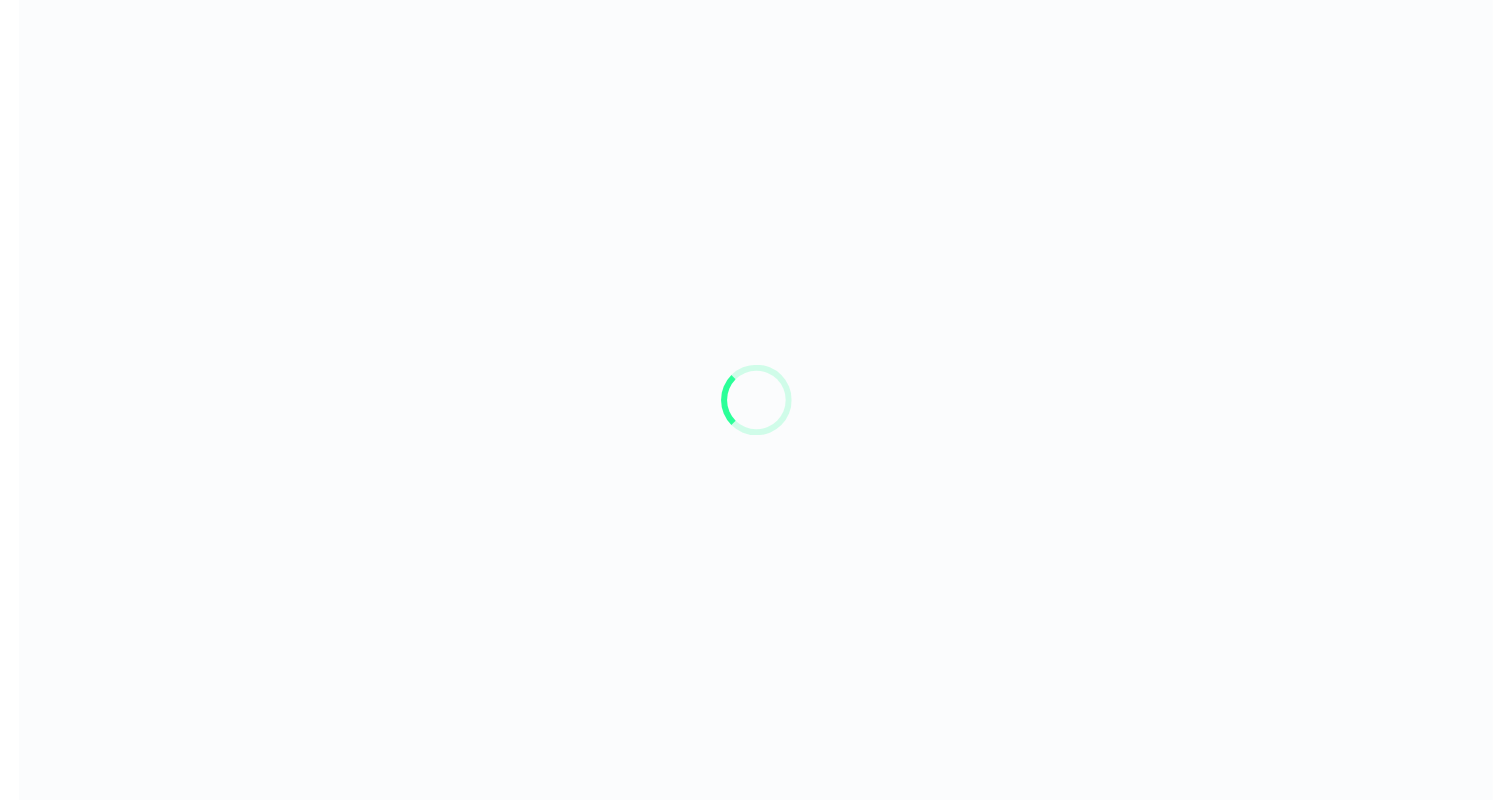 scroll, scrollTop: 0, scrollLeft: 0, axis: both 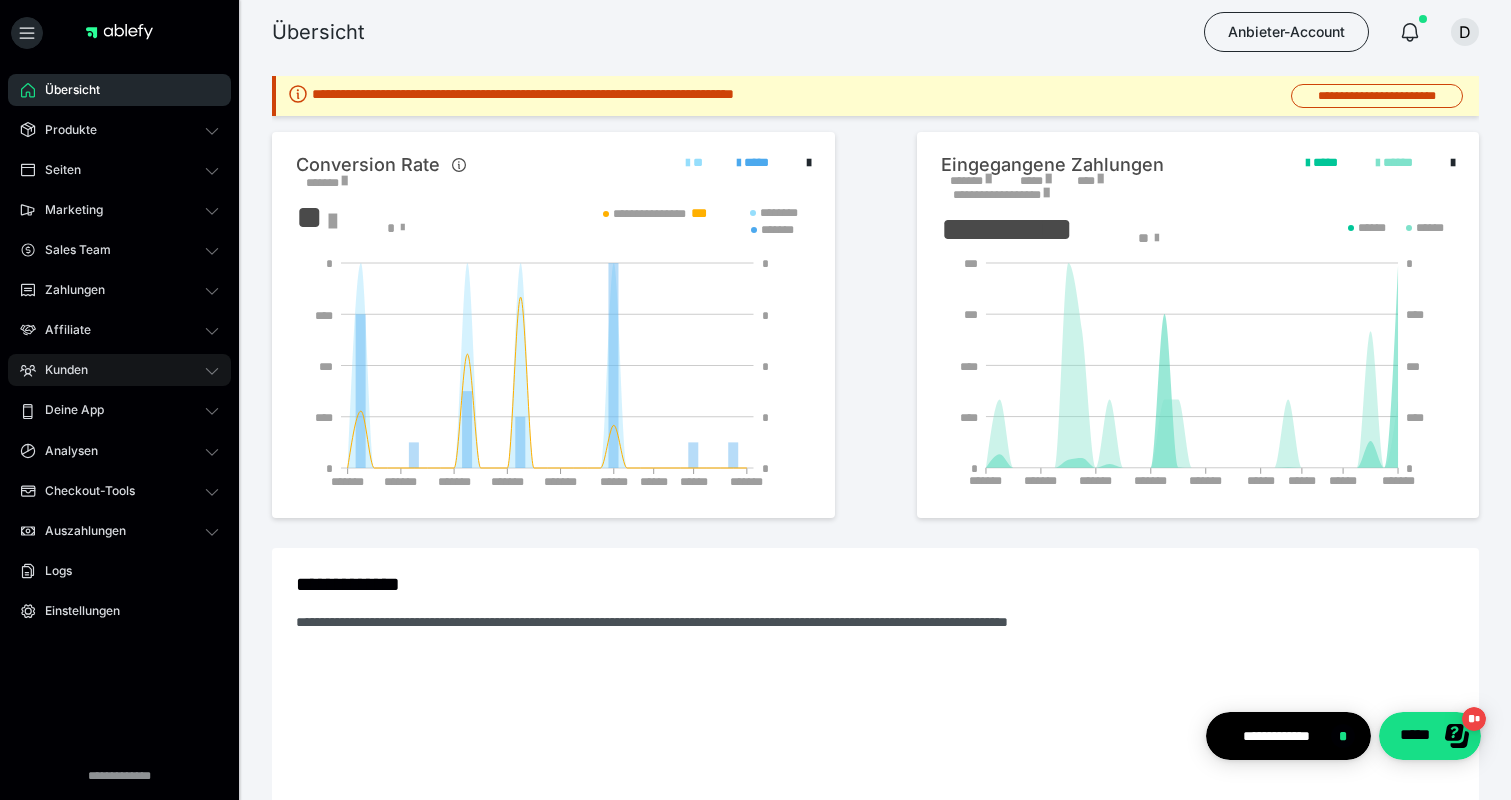 click on "Kunden" at bounding box center [119, 370] 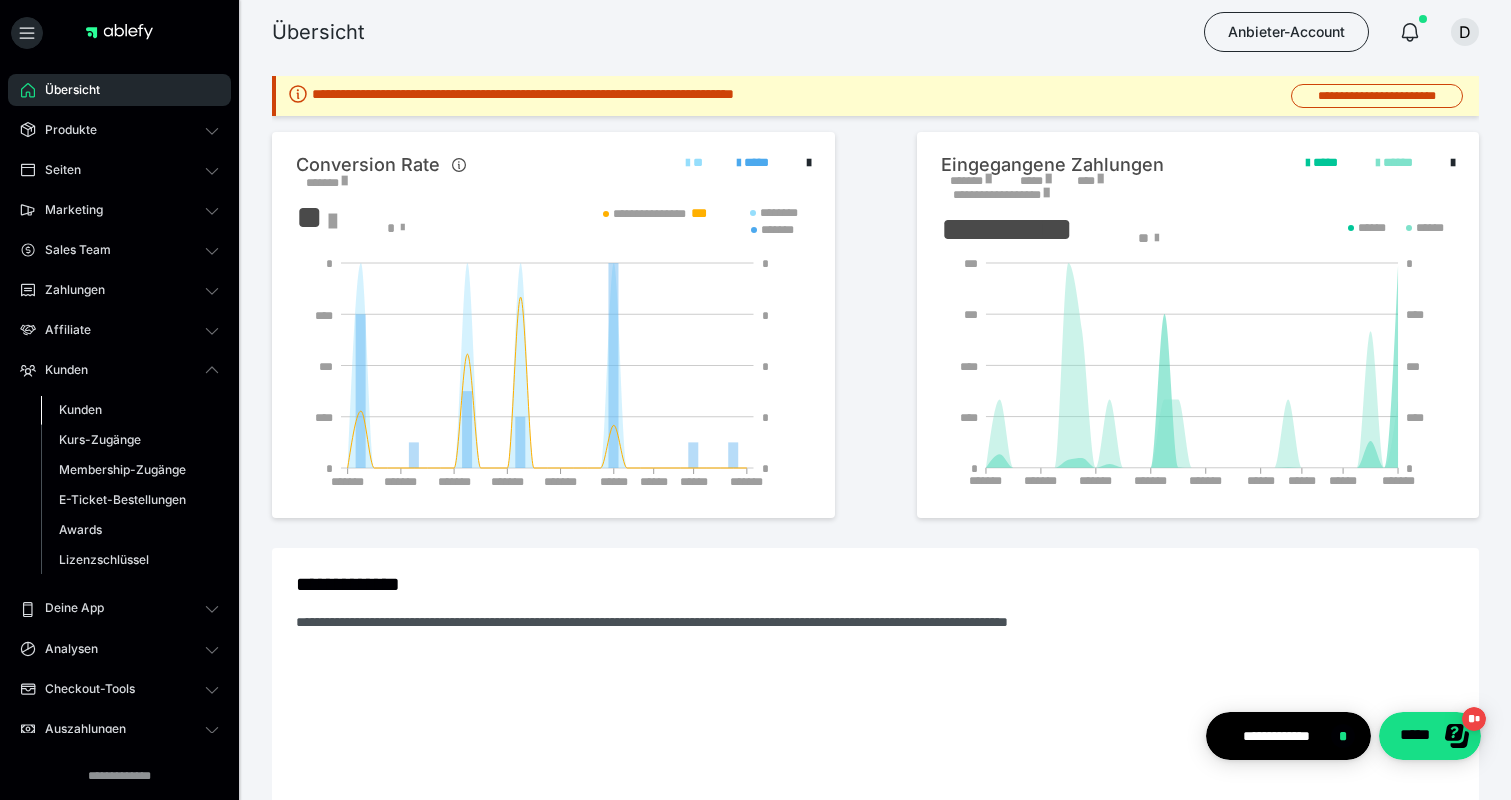 drag, startPoint x: 85, startPoint y: 402, endPoint x: 141, endPoint y: 411, distance: 56.718605 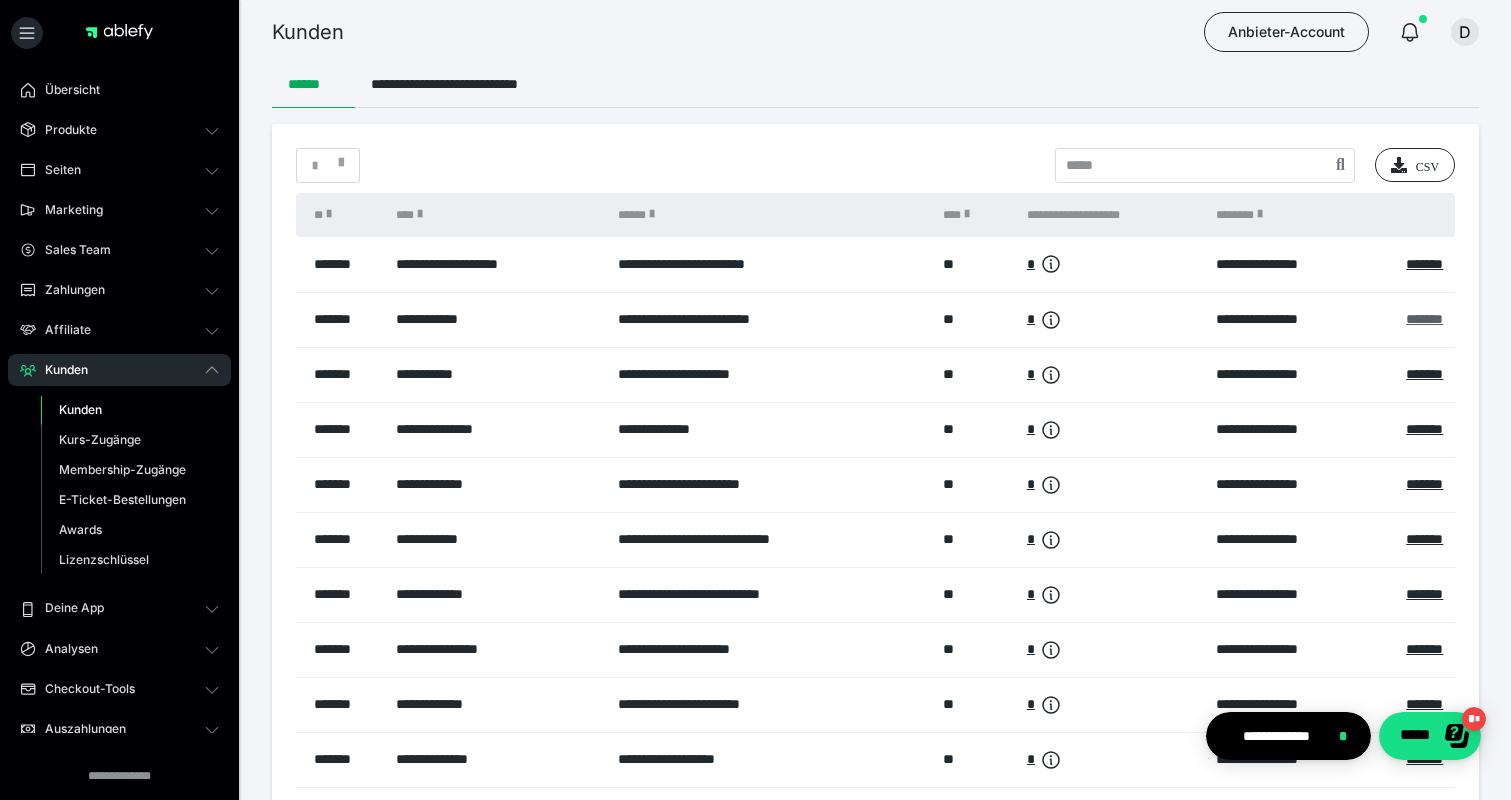 click on "*******" at bounding box center (1424, 319) 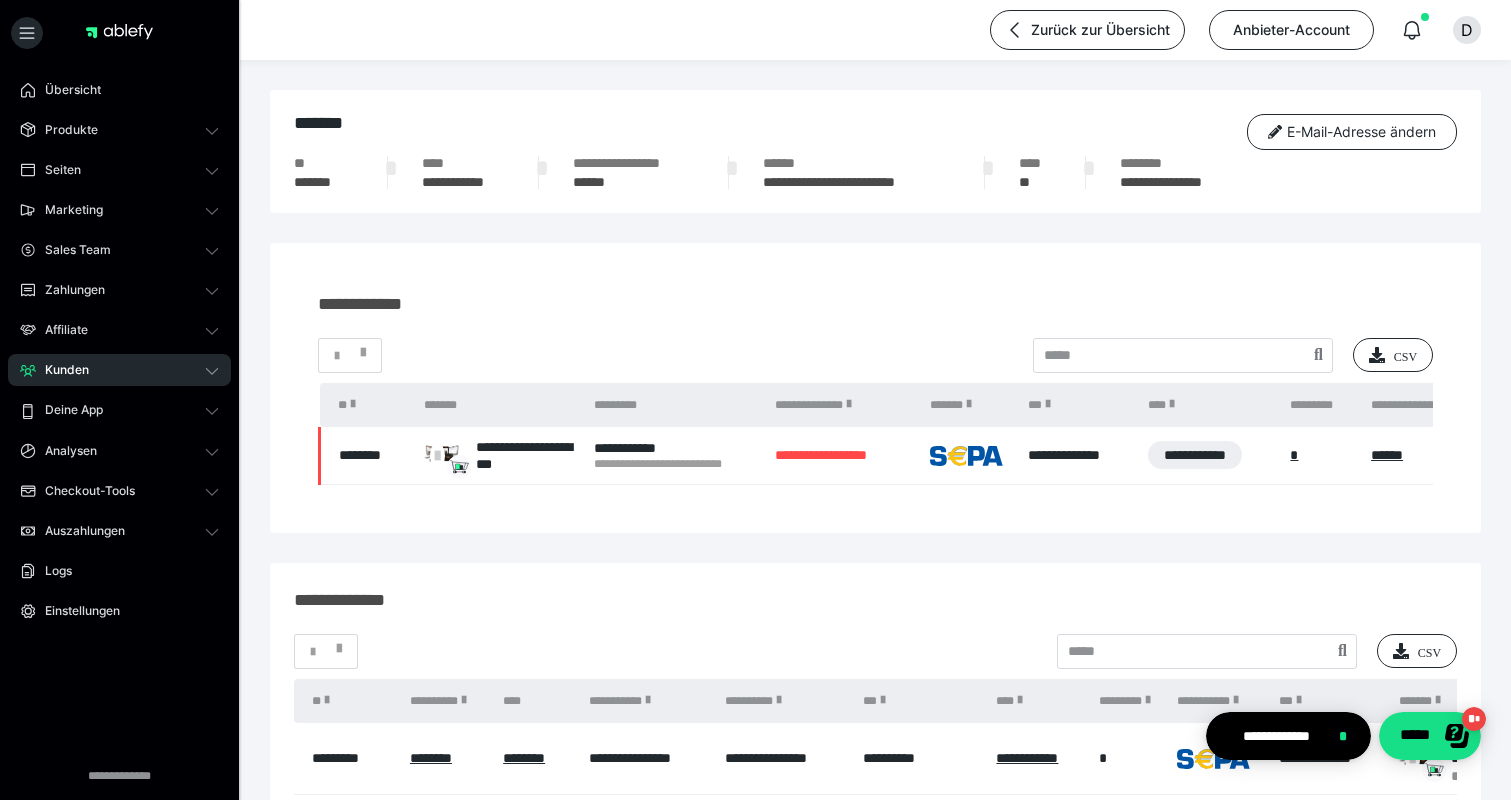 scroll, scrollTop: 216, scrollLeft: 0, axis: vertical 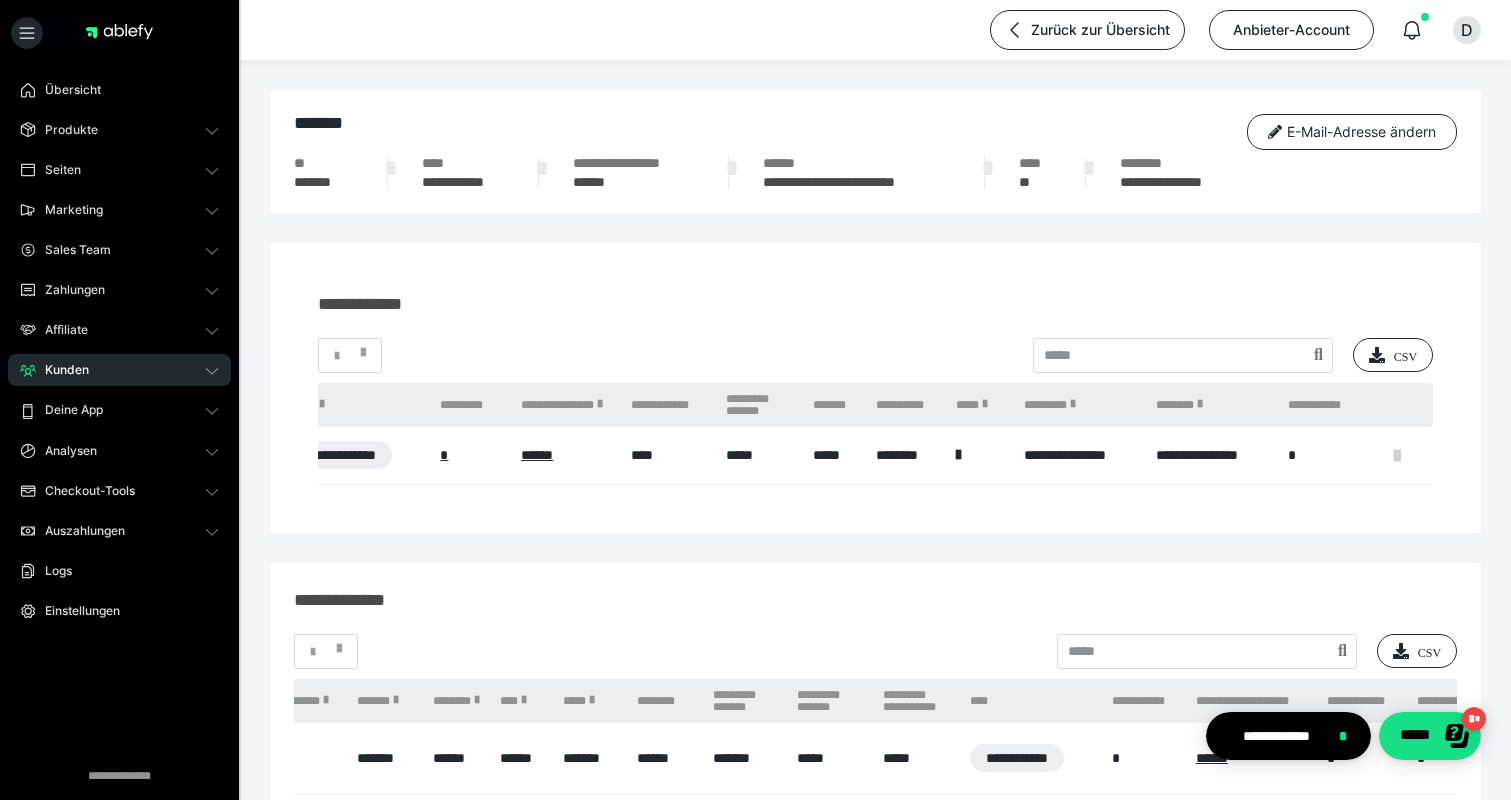click at bounding box center [1397, 456] 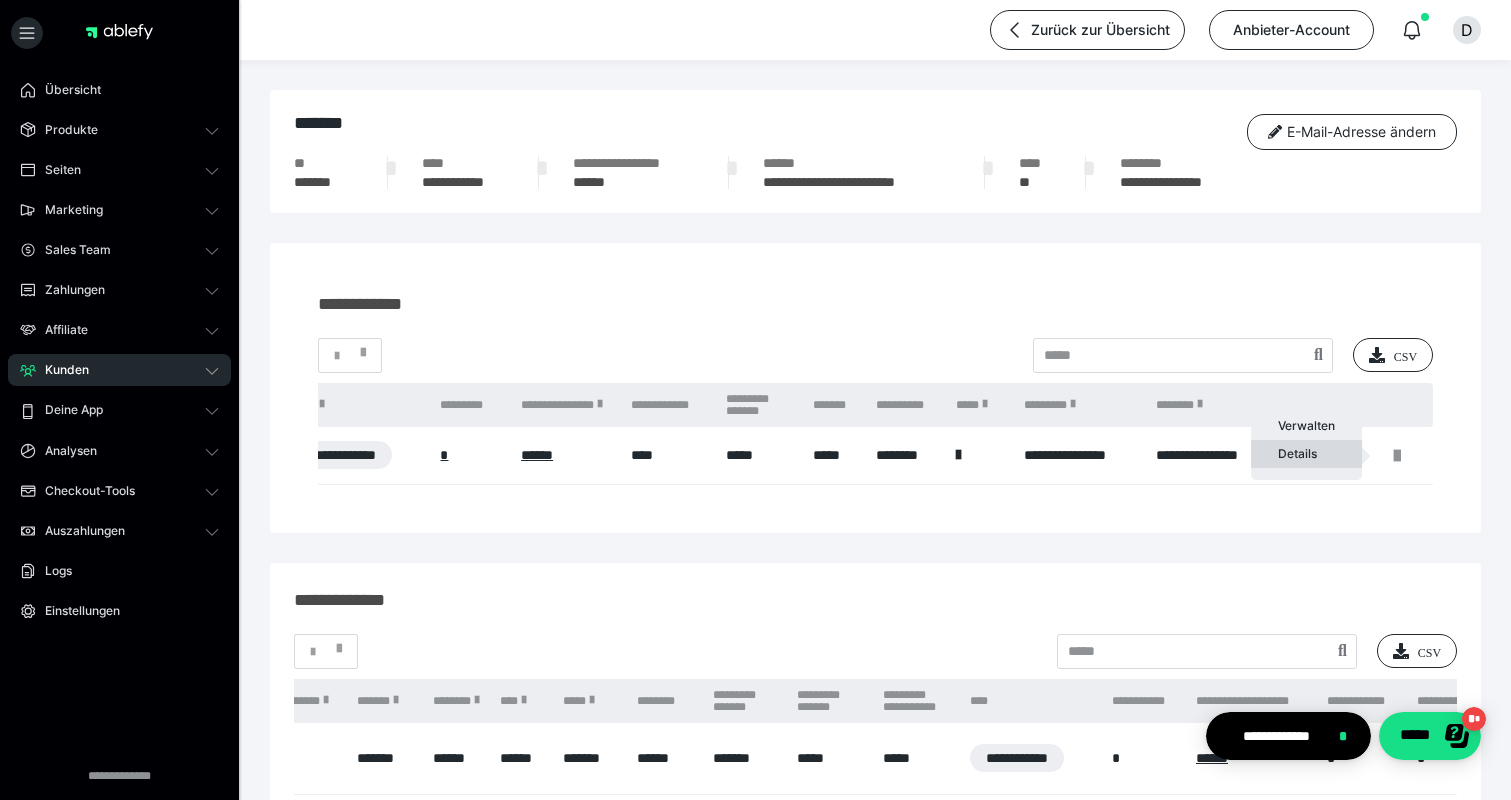 click on "Details" at bounding box center (1306, 454) 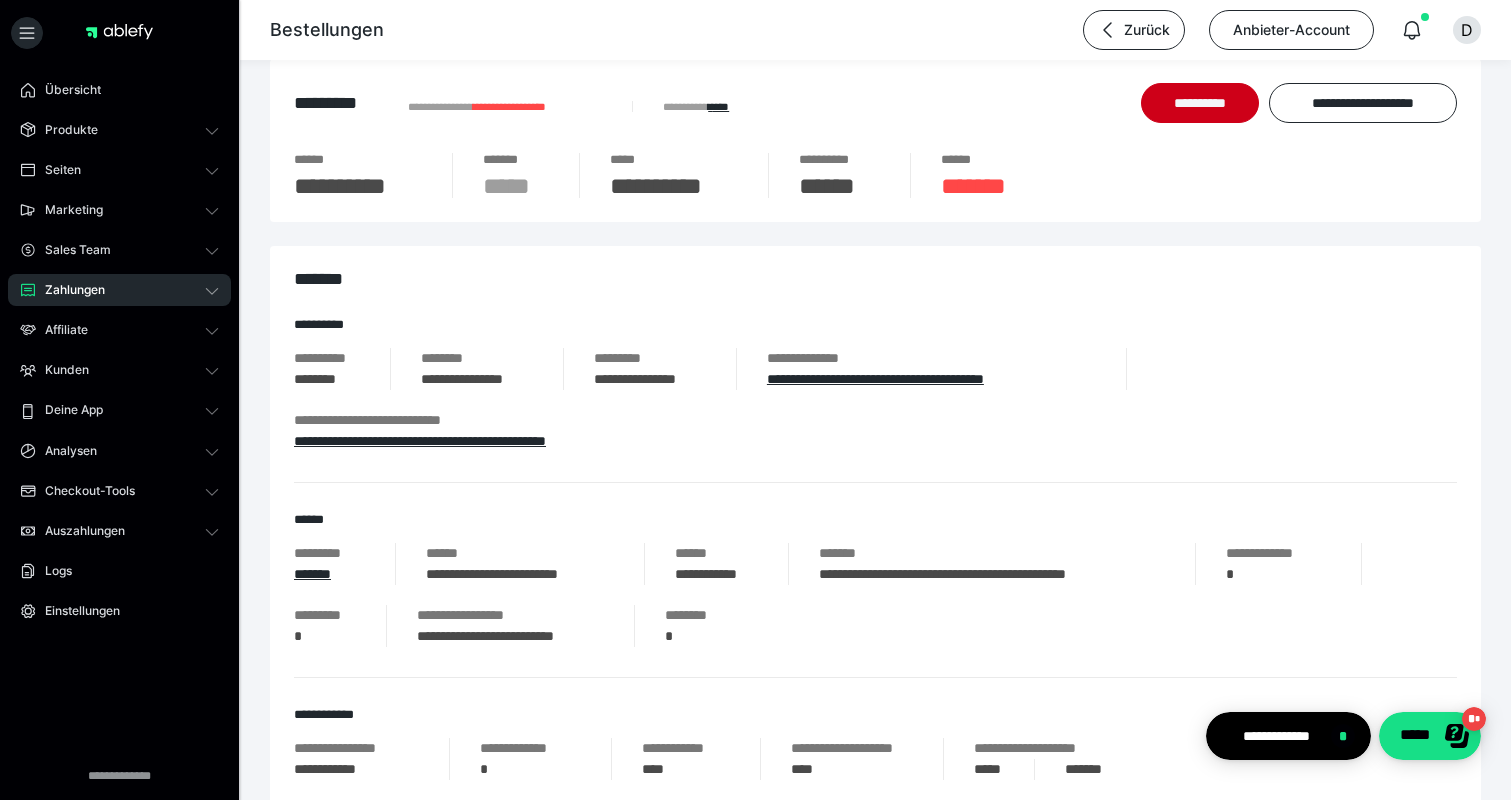 scroll, scrollTop: 39, scrollLeft: 0, axis: vertical 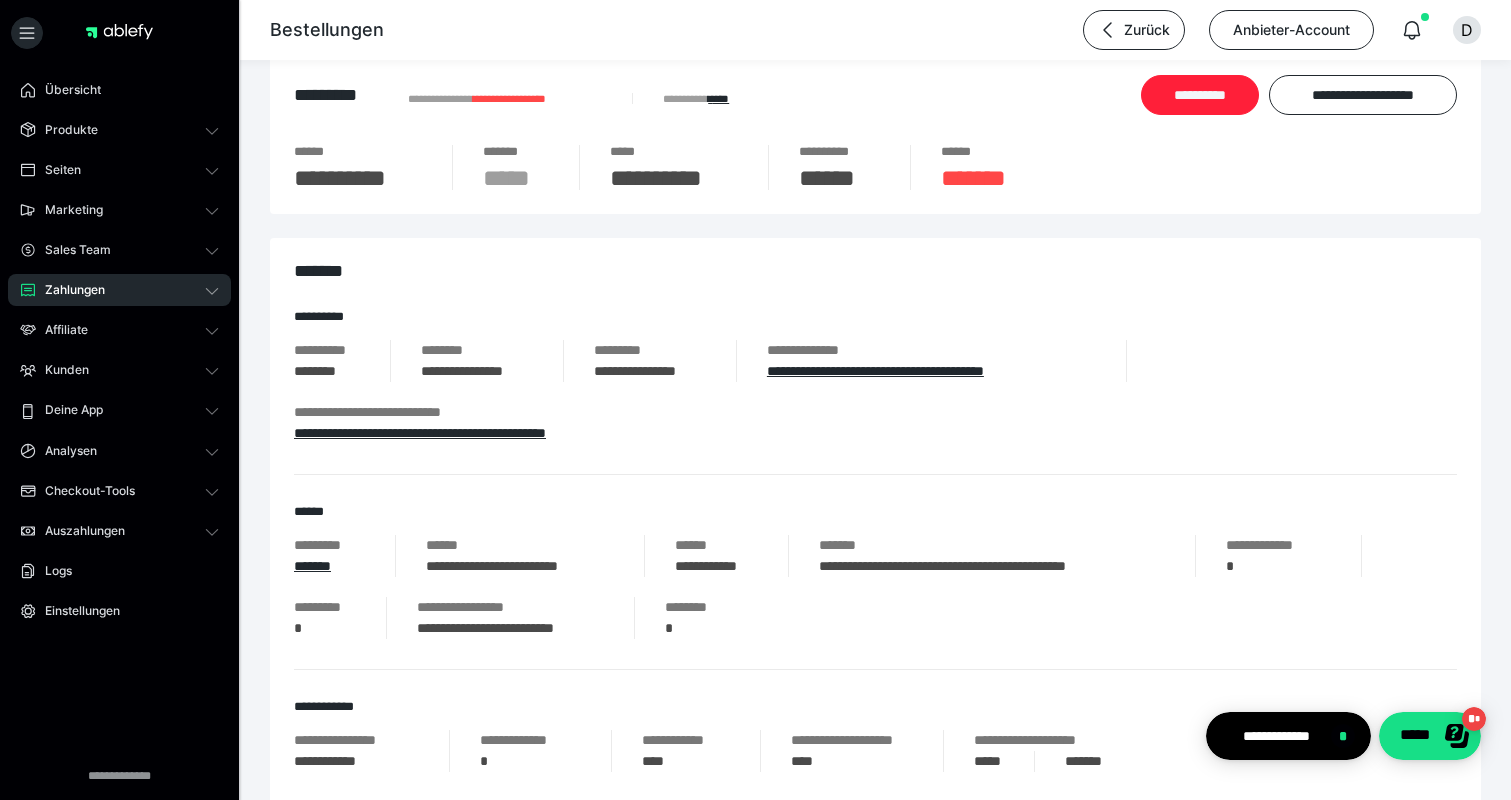 click on "**********" at bounding box center [1200, 95] 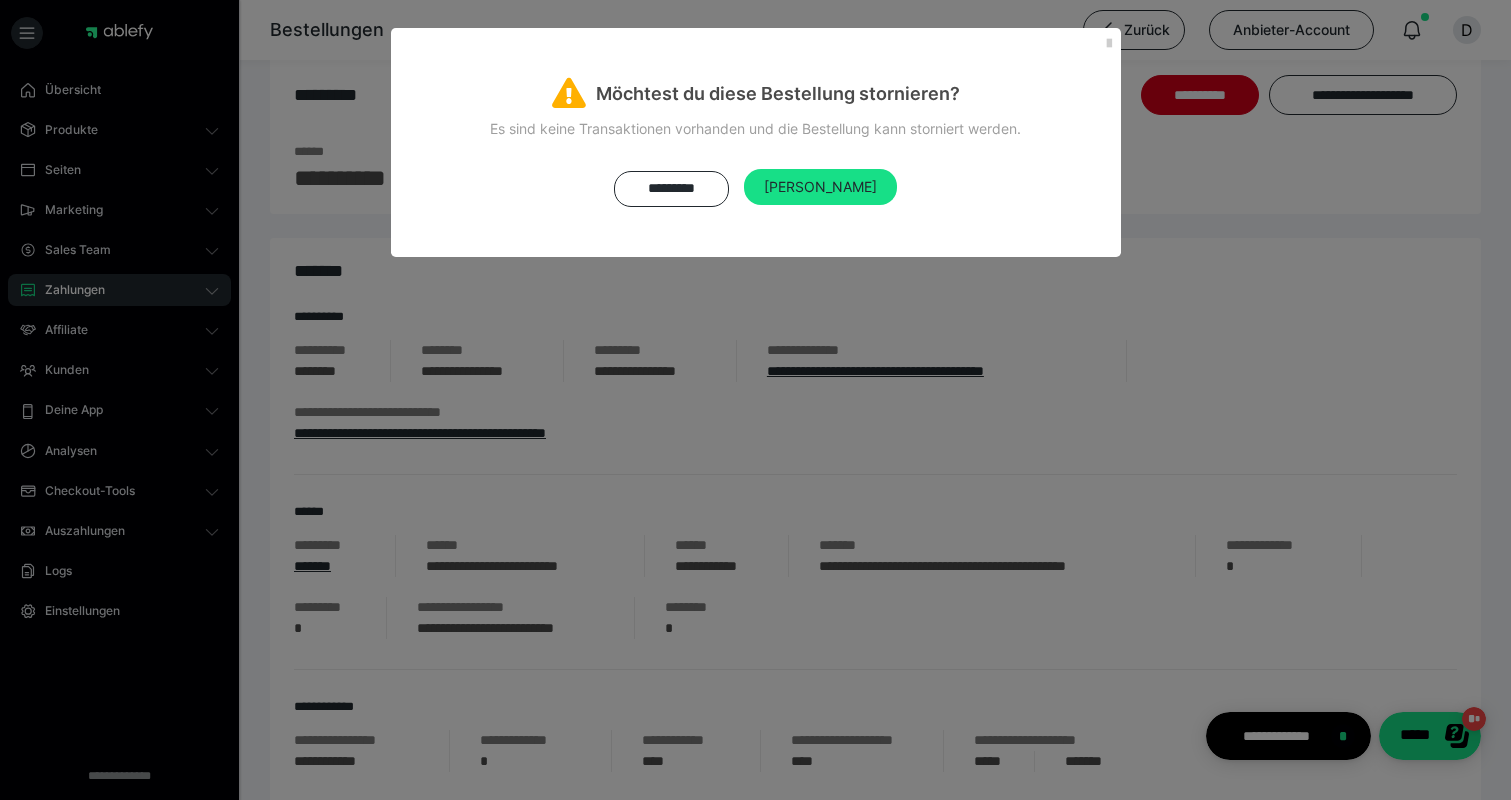 drag, startPoint x: 715, startPoint y: 188, endPoint x: 795, endPoint y: 265, distance: 111.03603 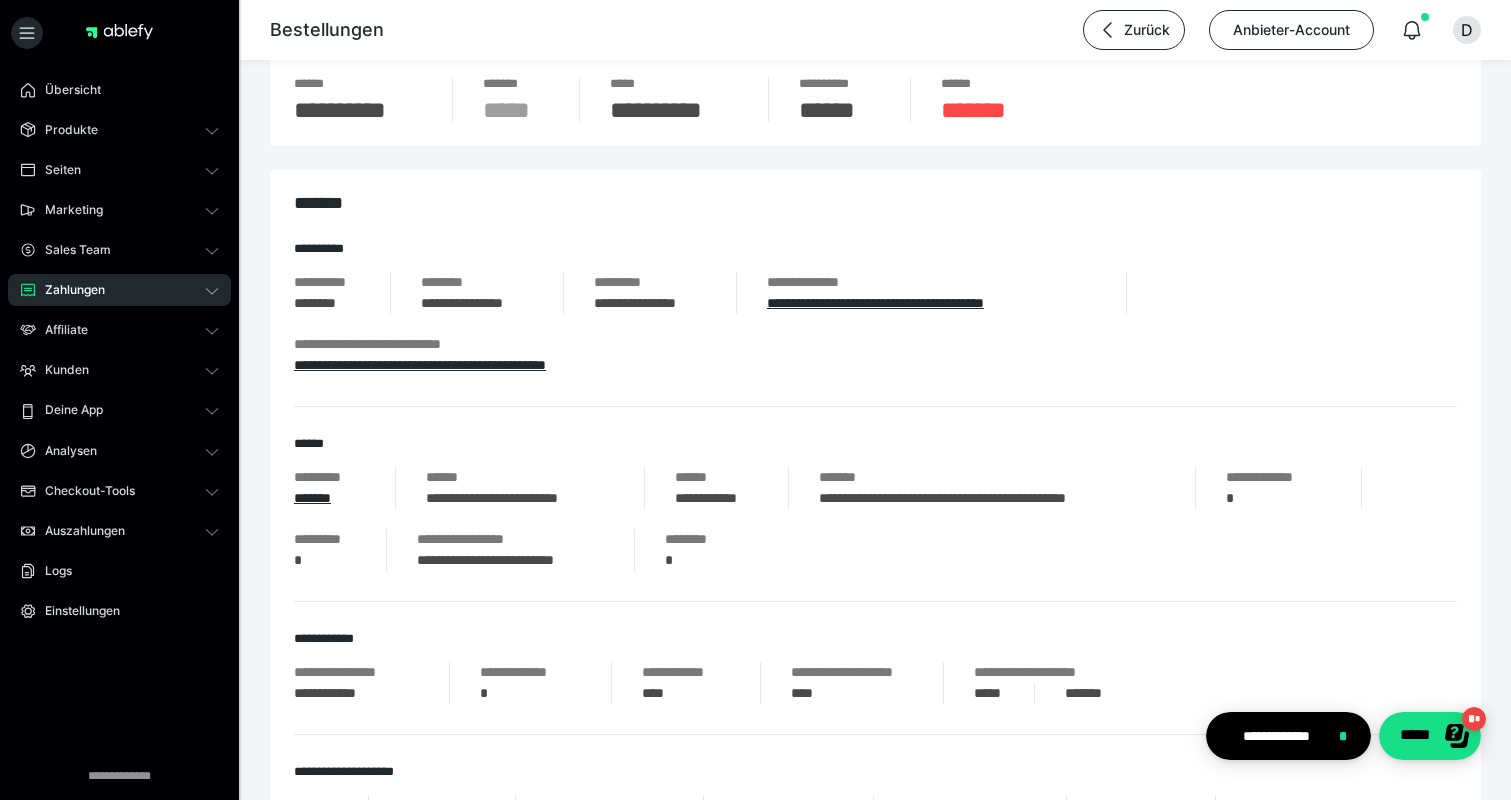 scroll, scrollTop: 110, scrollLeft: 0, axis: vertical 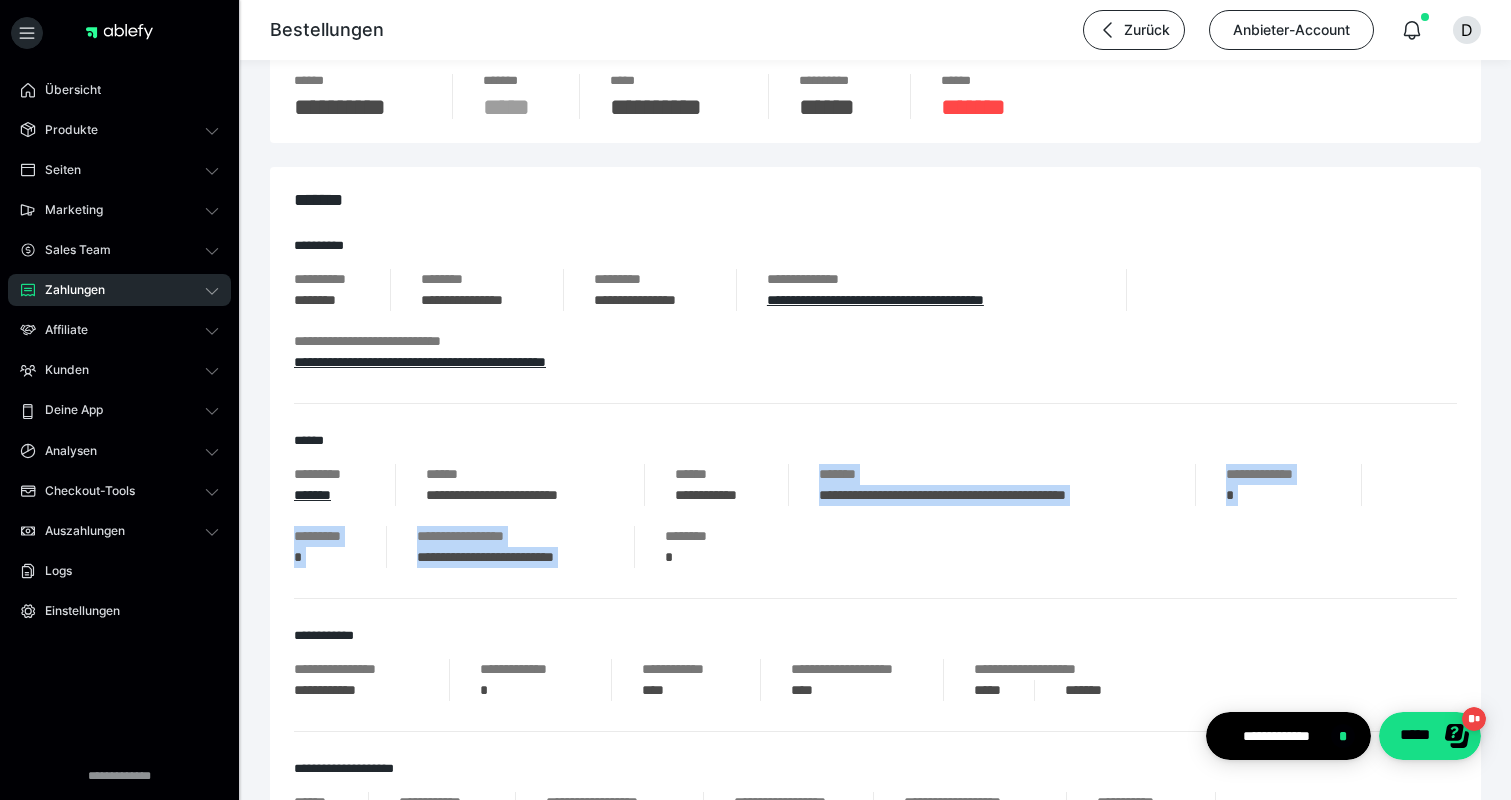 drag, startPoint x: 676, startPoint y: 498, endPoint x: 765, endPoint y: 497, distance: 89.005615 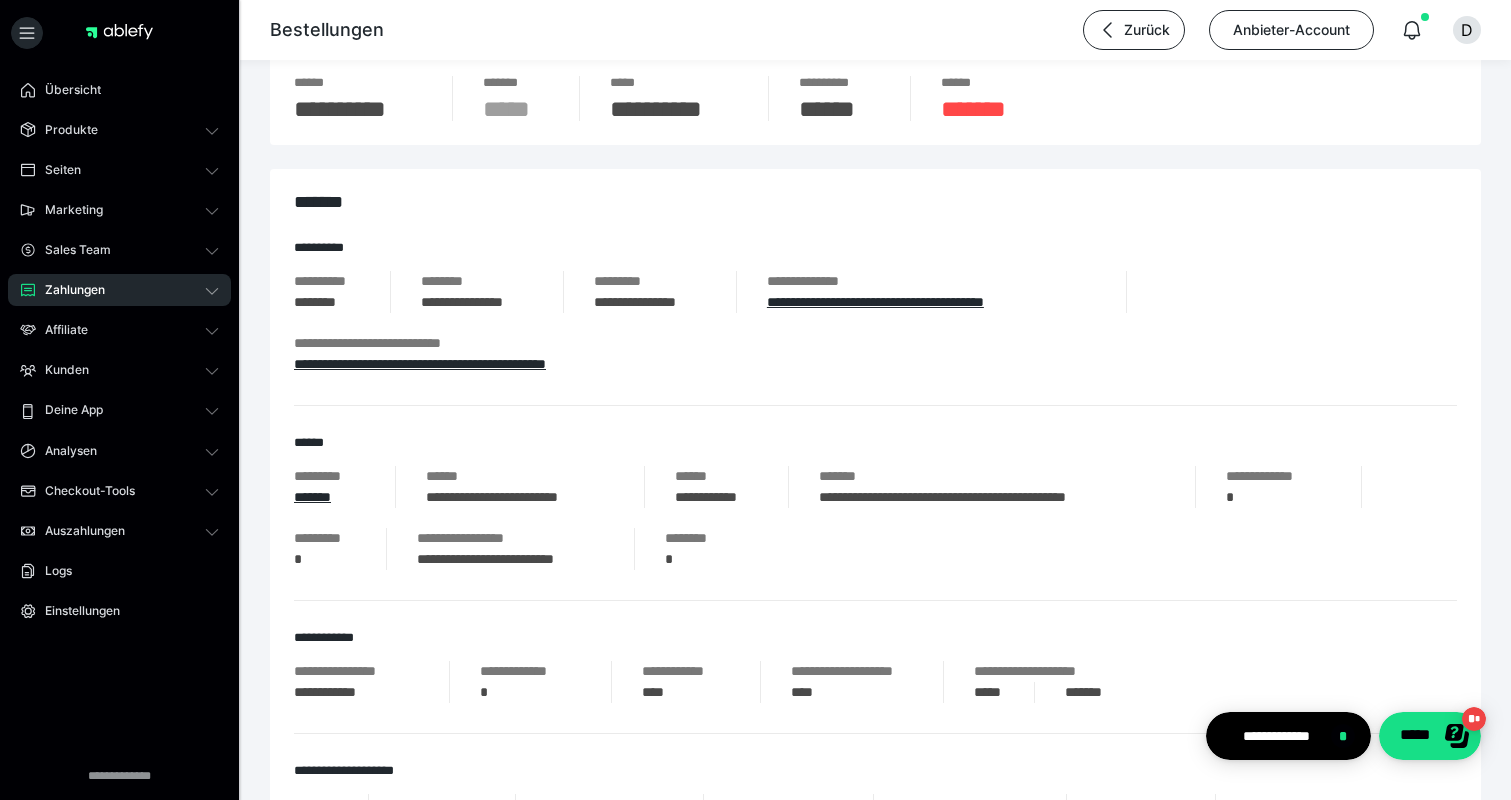 scroll, scrollTop: 0, scrollLeft: 0, axis: both 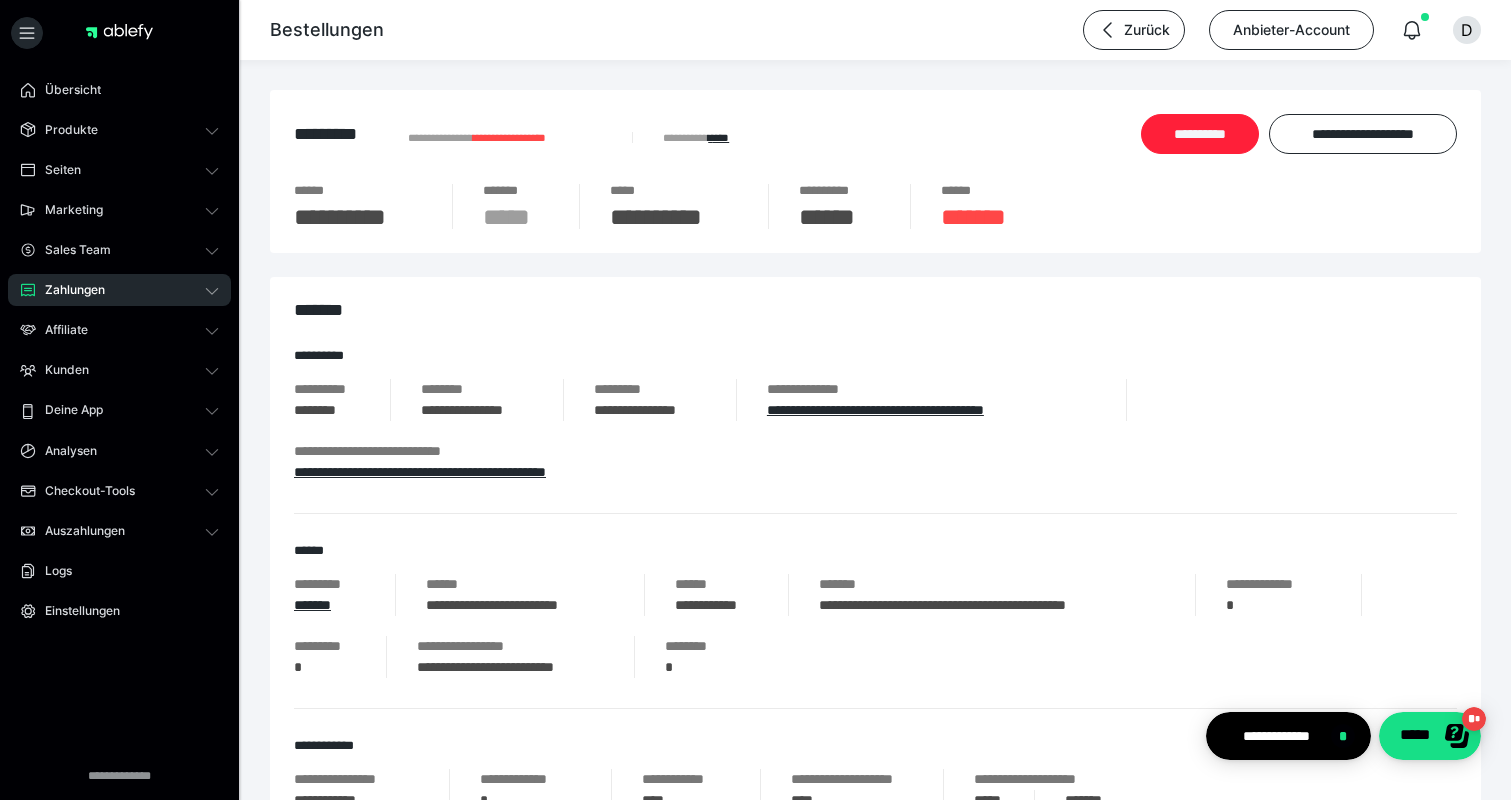 click on "**********" at bounding box center [1200, 134] 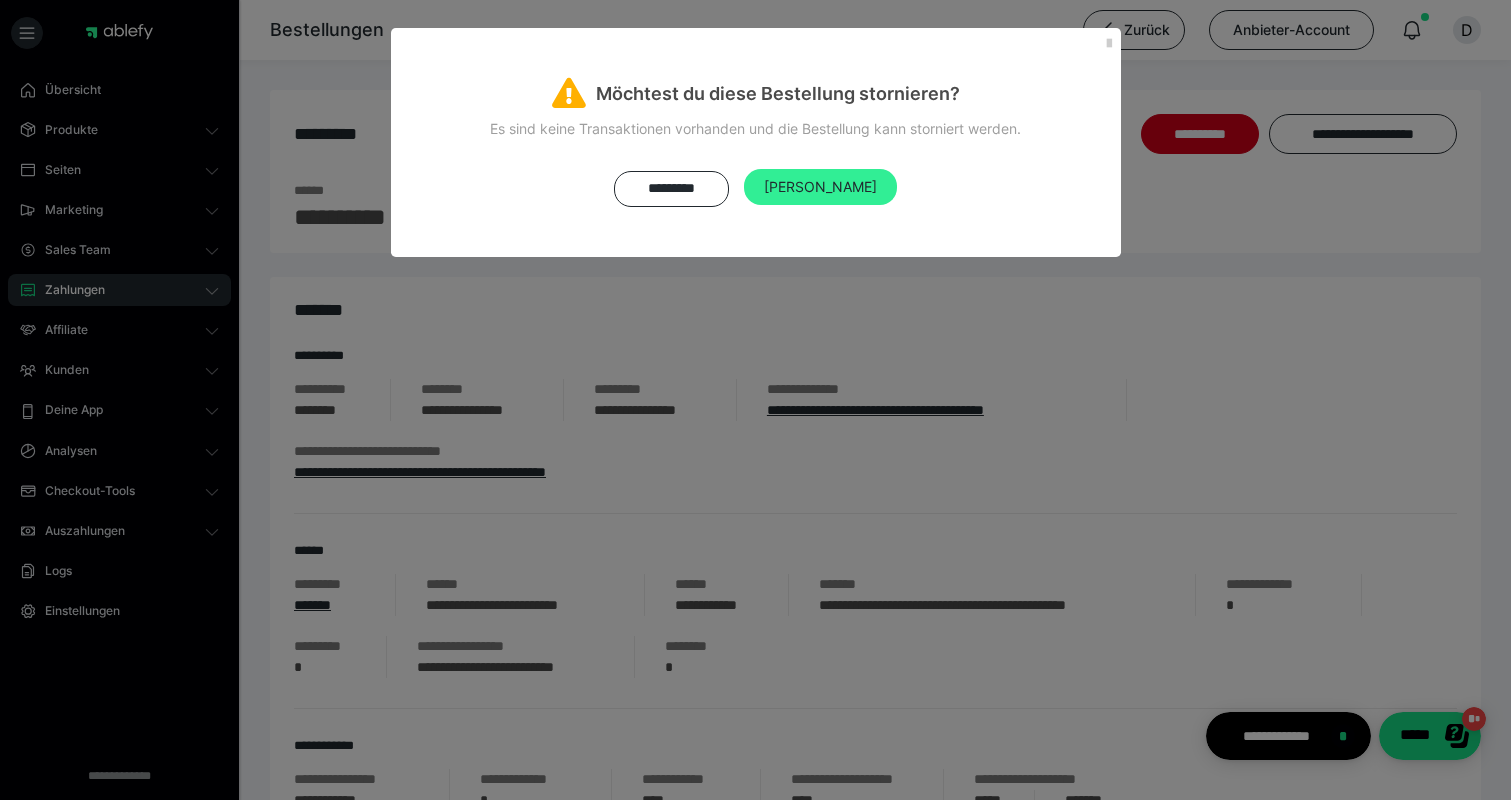 click on "[PERSON_NAME]" at bounding box center (820, 187) 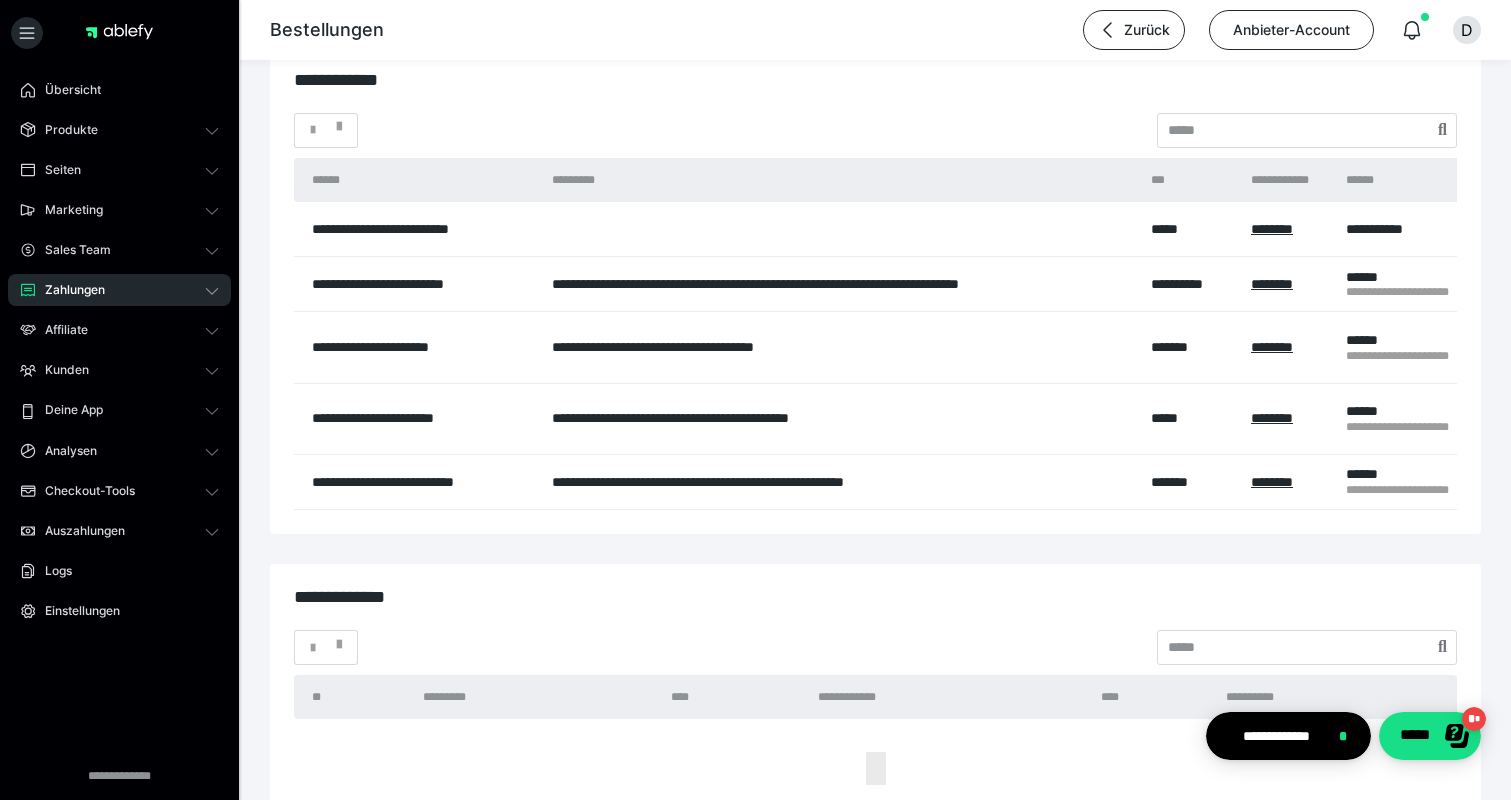 scroll, scrollTop: 3204, scrollLeft: 0, axis: vertical 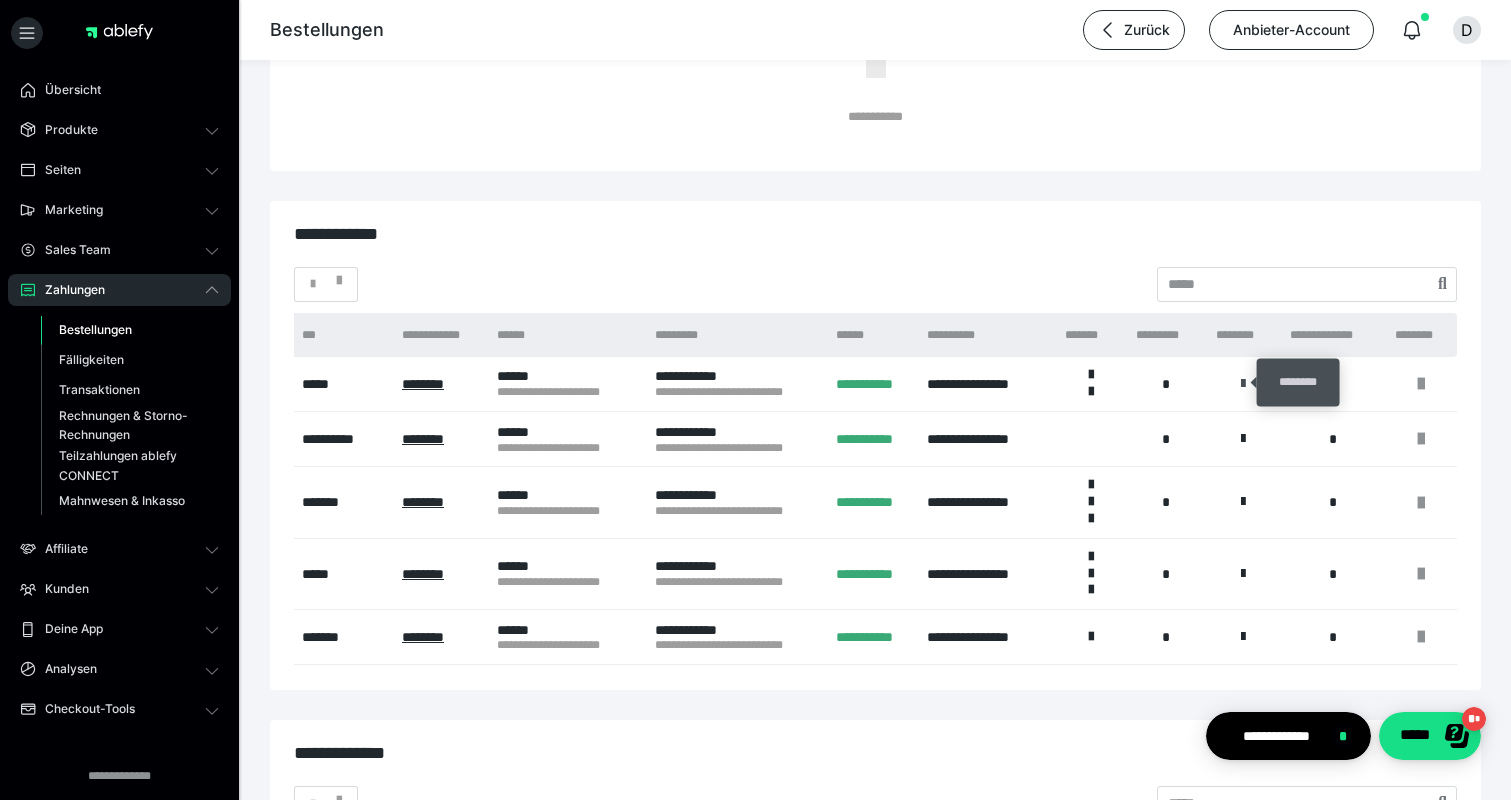 click at bounding box center [1243, 384] 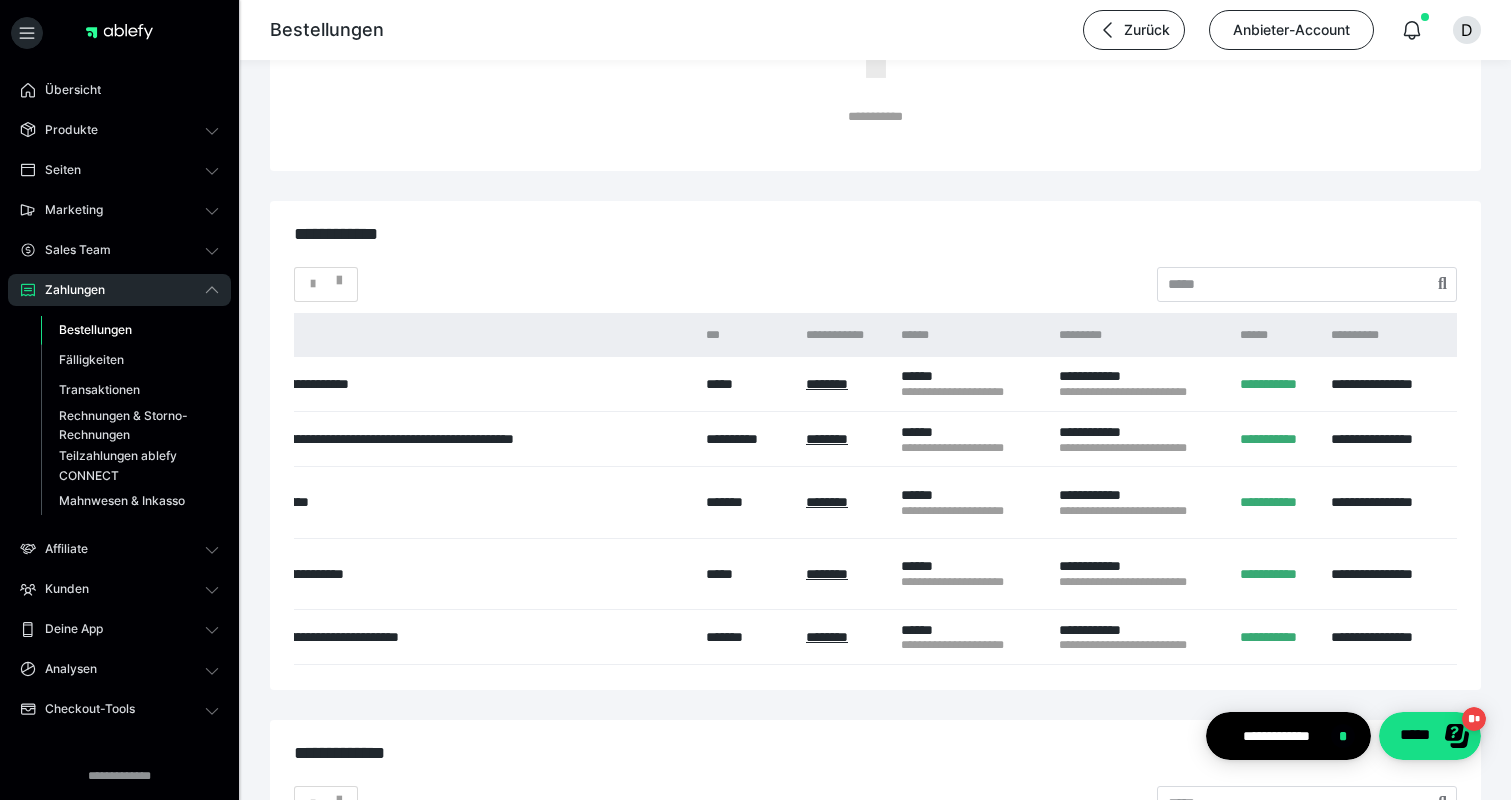scroll, scrollTop: 0, scrollLeft: 0, axis: both 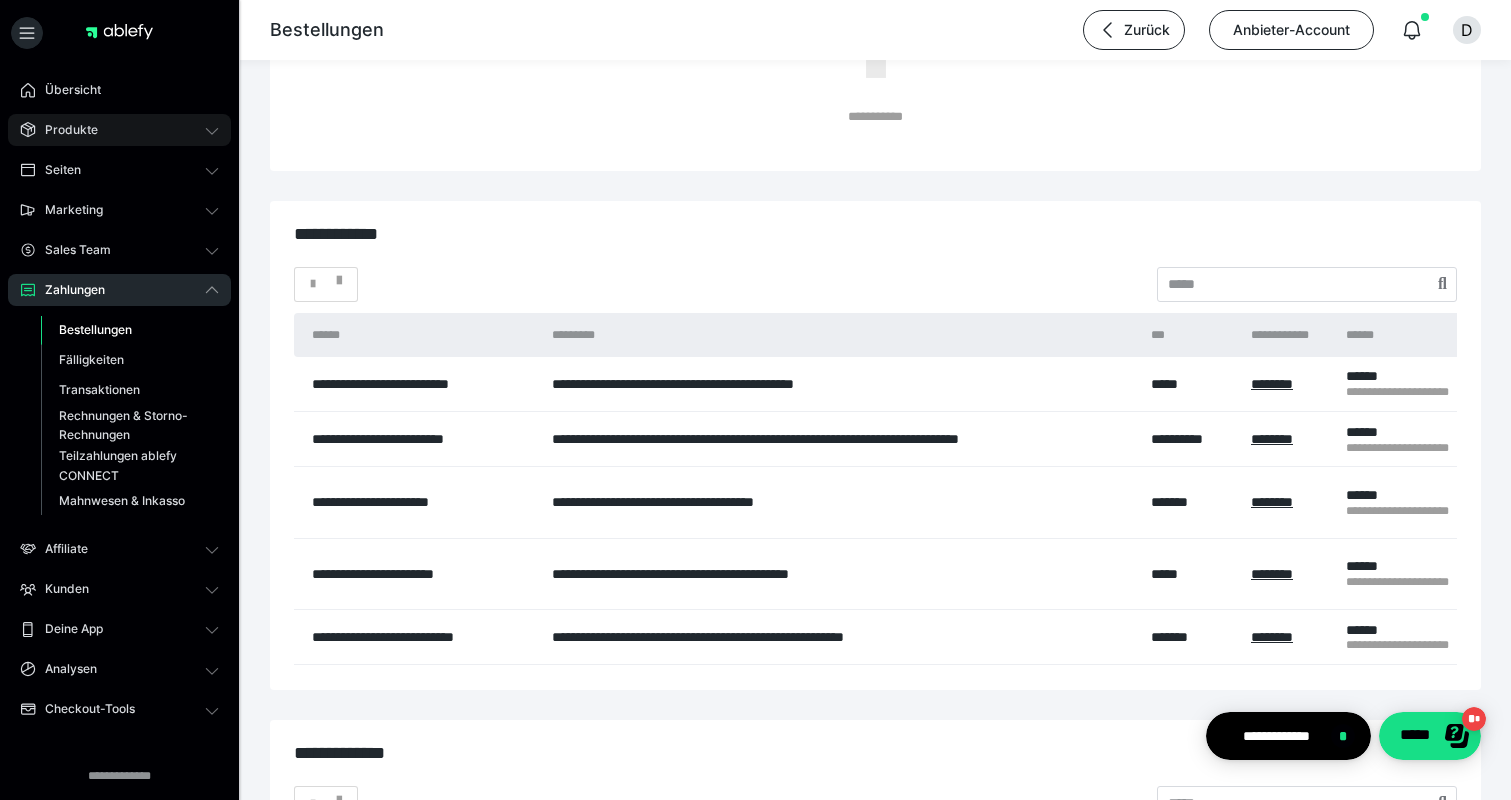 drag, startPoint x: 190, startPoint y: 284, endPoint x: 114, endPoint y: 122, distance: 178.94133 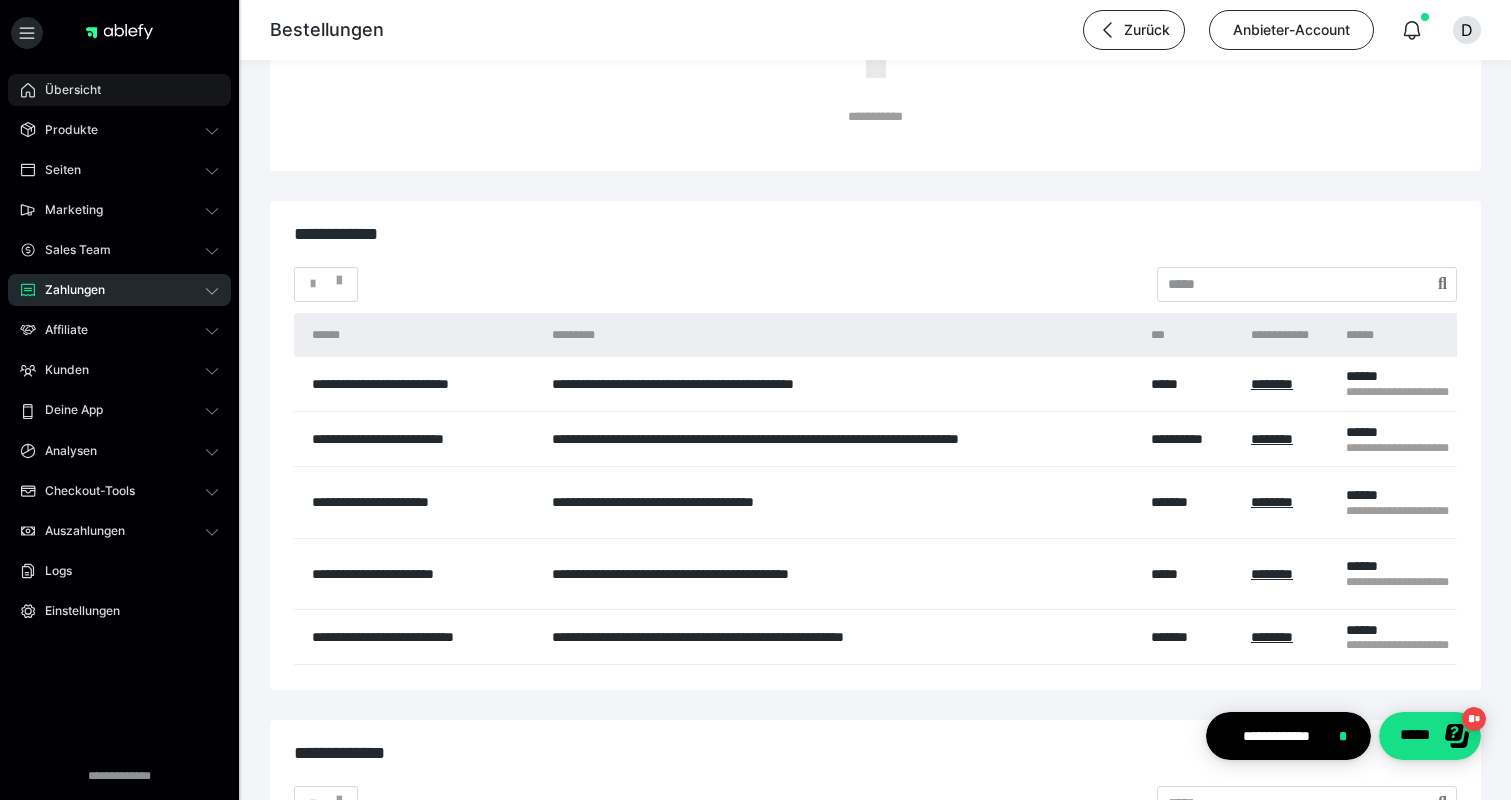 click on "Übersicht" at bounding box center [66, 90] 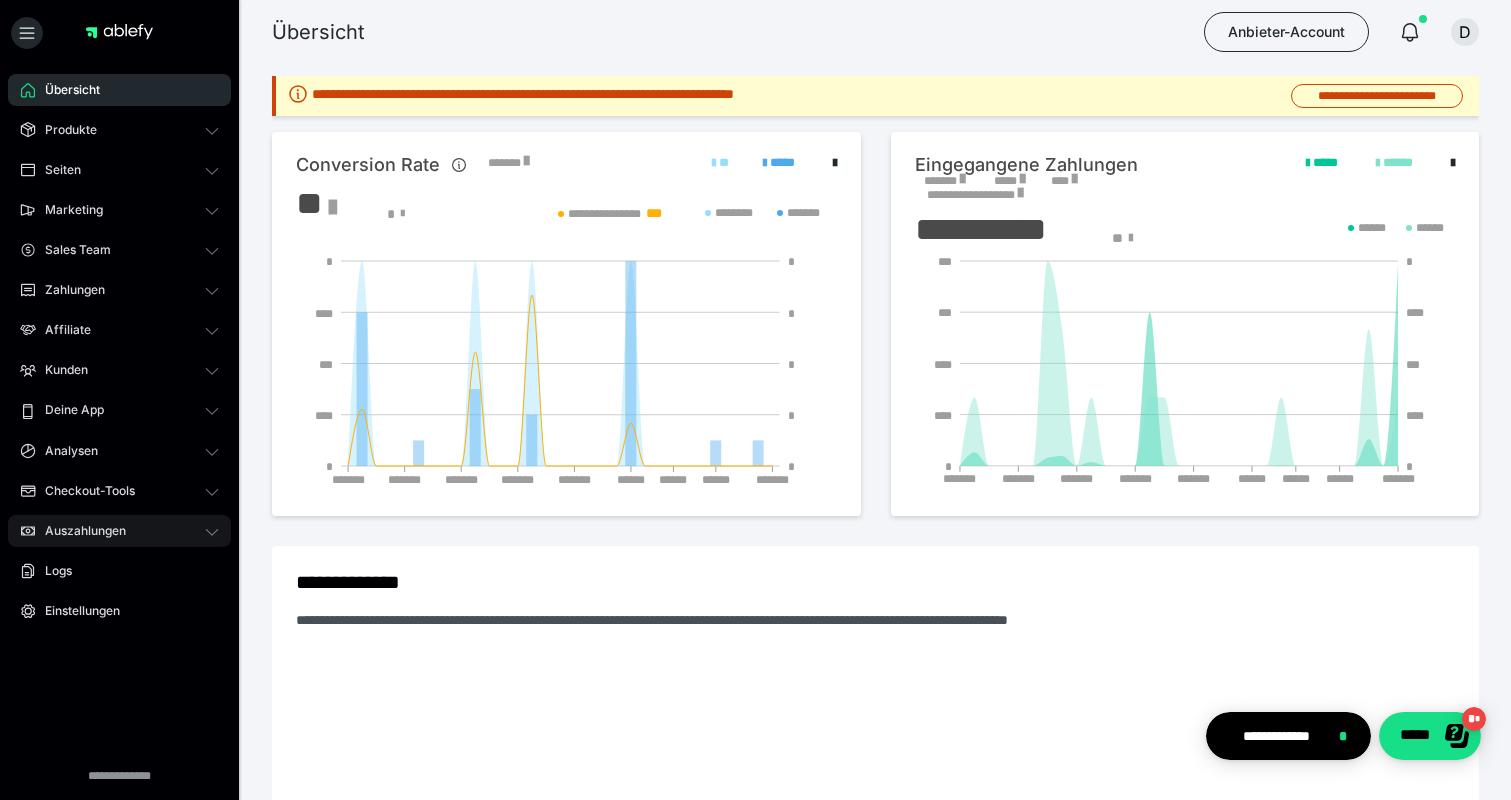 click on "Auszahlungen" at bounding box center (78, 531) 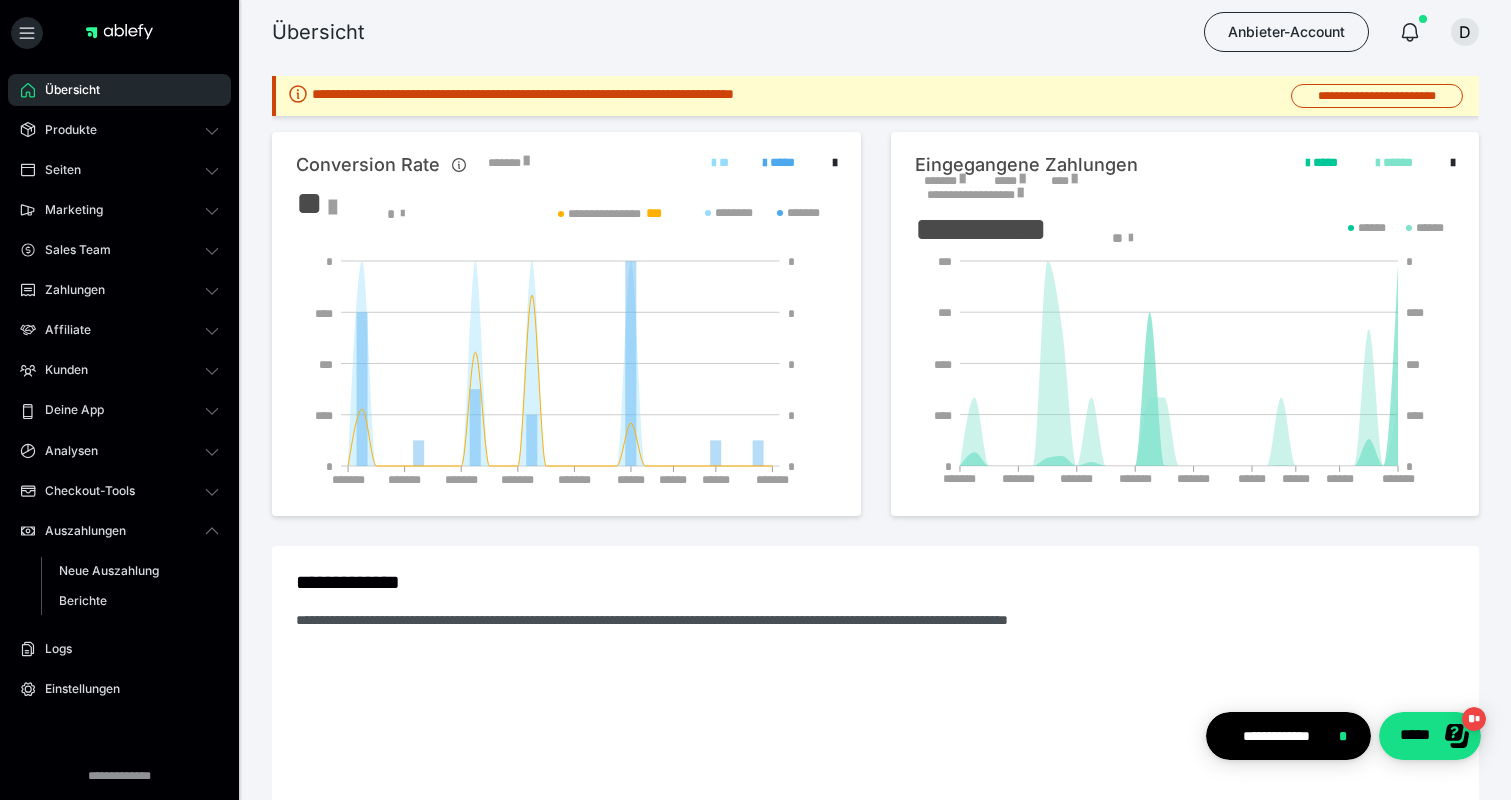 drag, startPoint x: 127, startPoint y: 561, endPoint x: 150, endPoint y: 556, distance: 23.537205 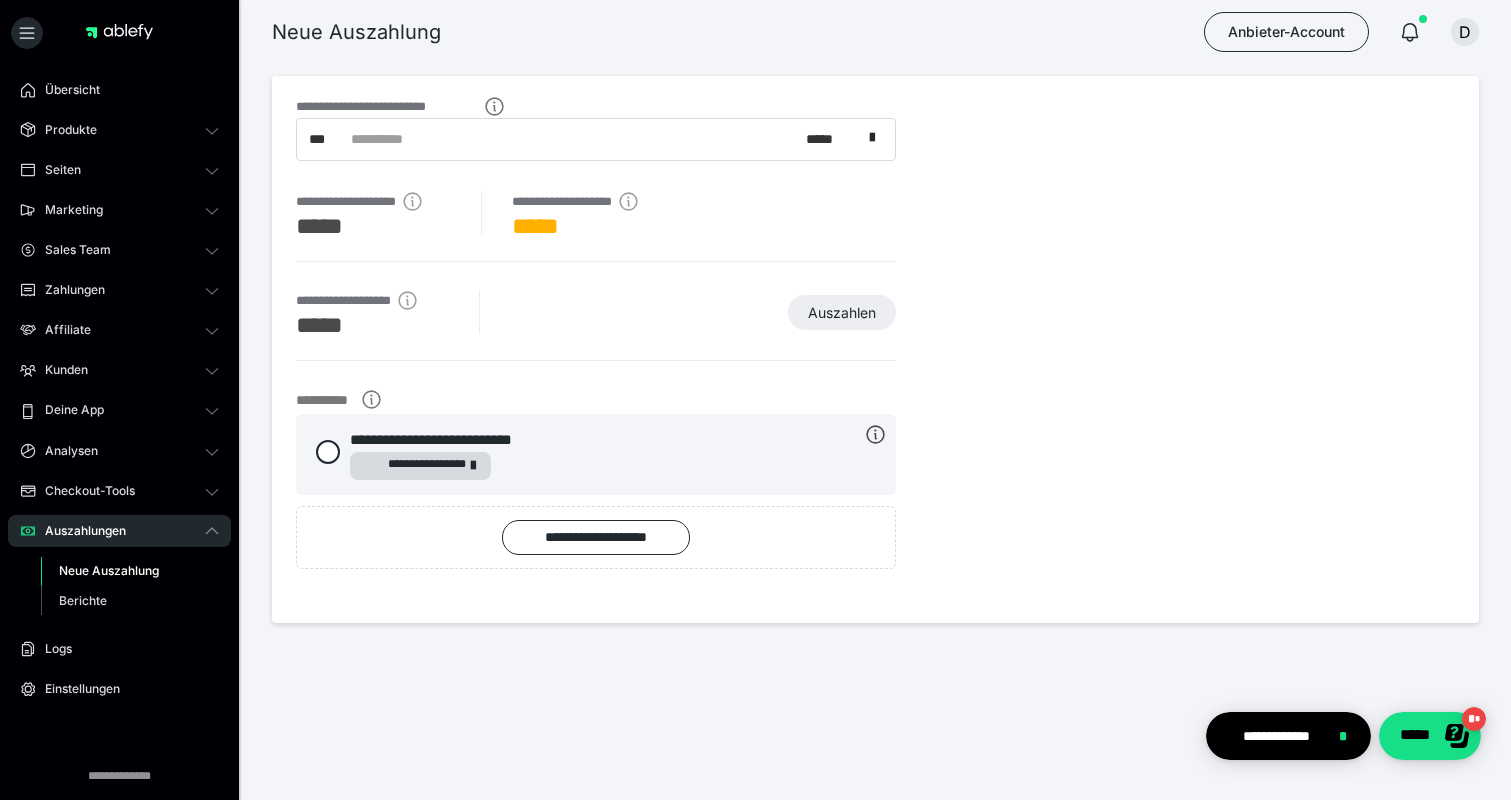 click on "**********" at bounding box center [579, 139] 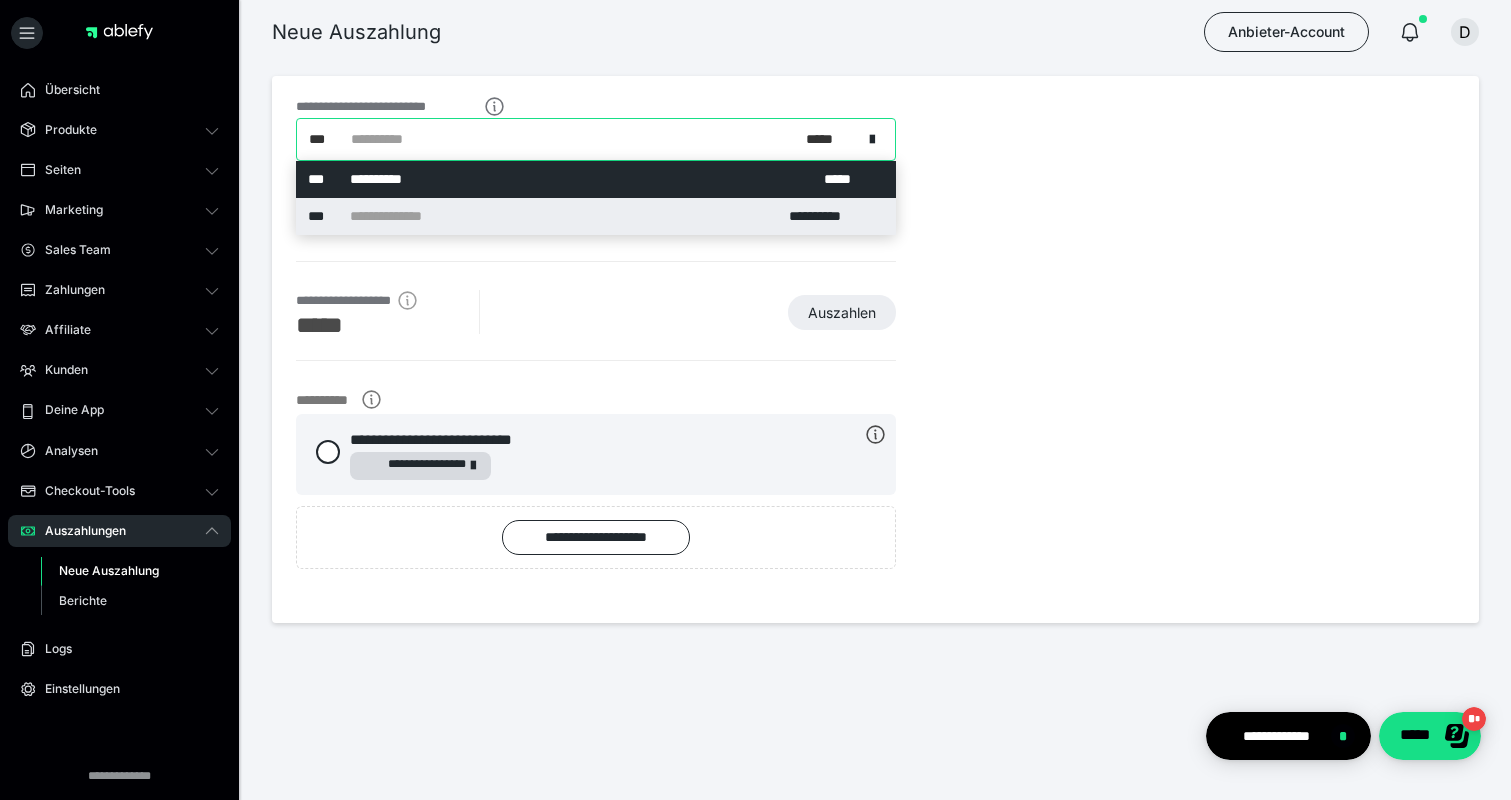 click on "**********" at bounding box center (596, 216) 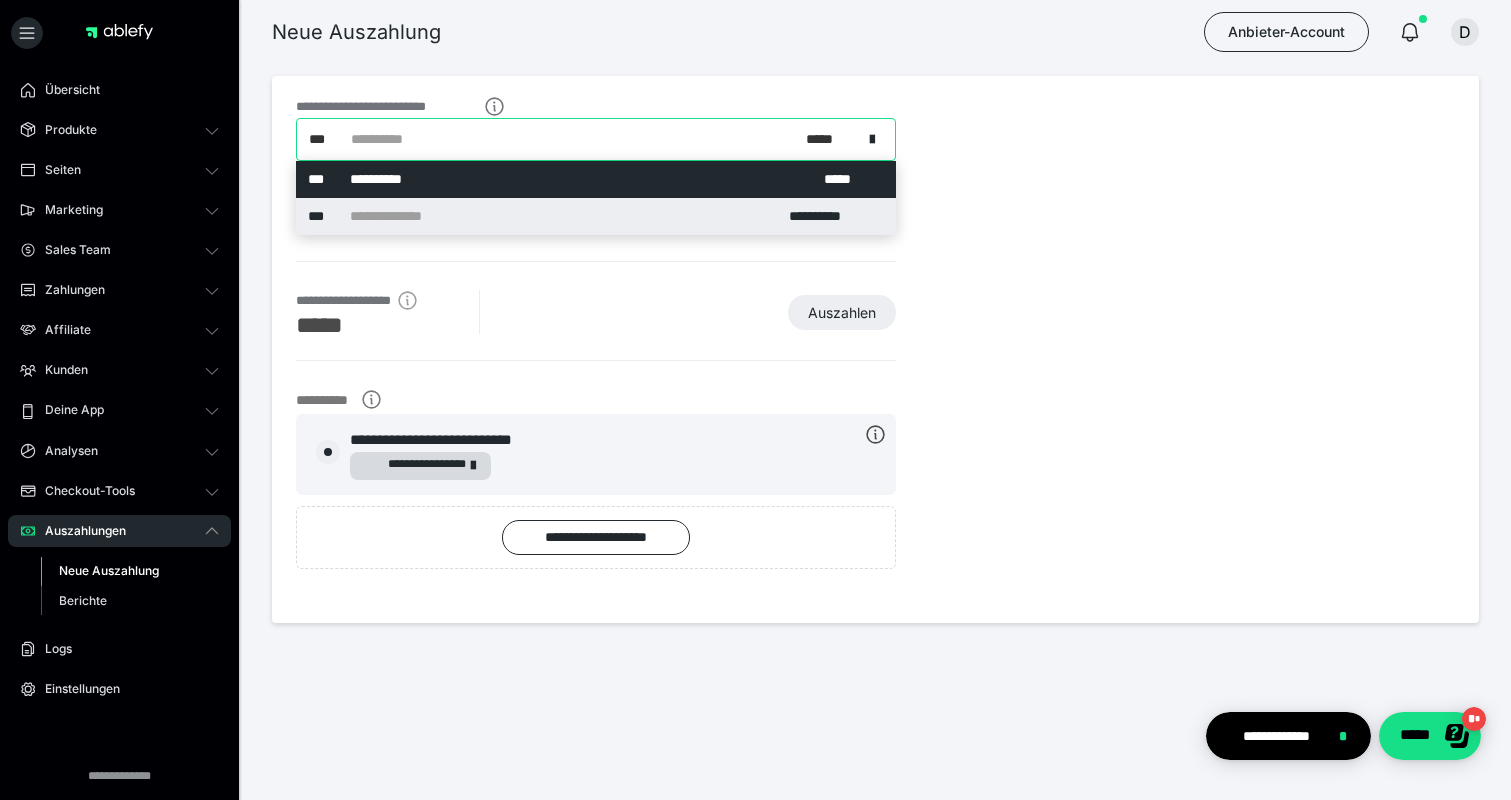 radio on "****" 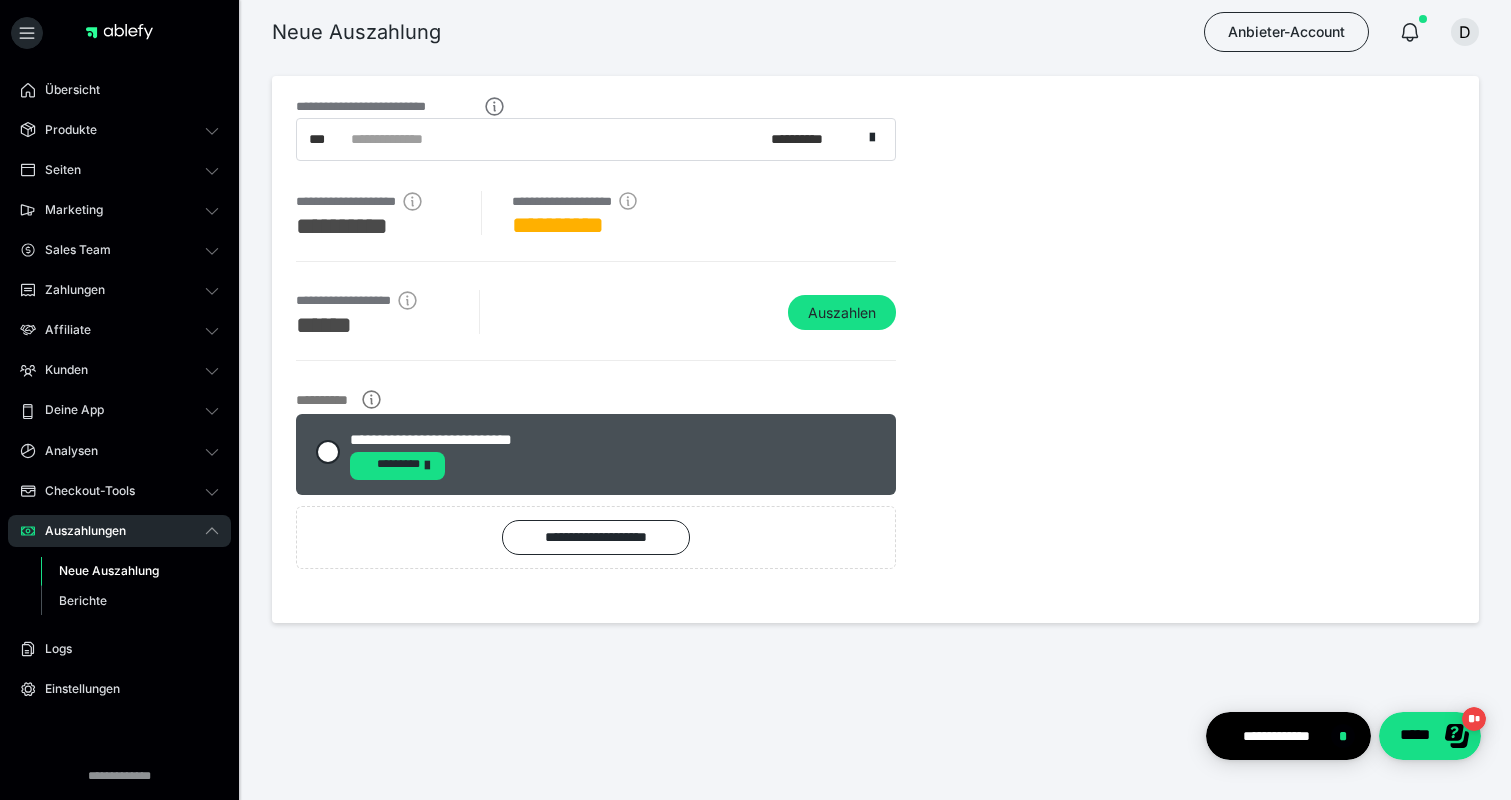 click on "**********" at bounding box center (875, 349) 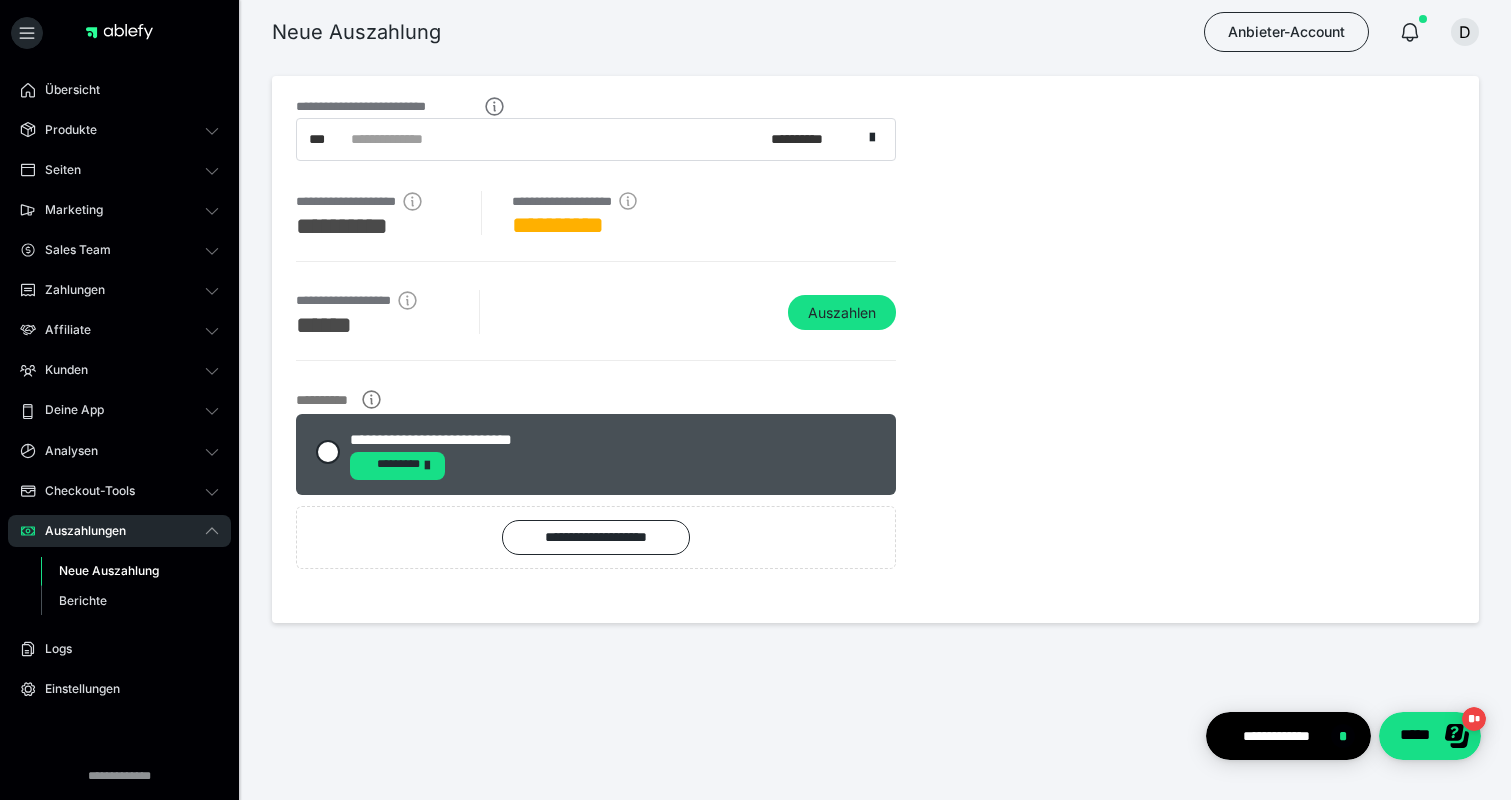 click 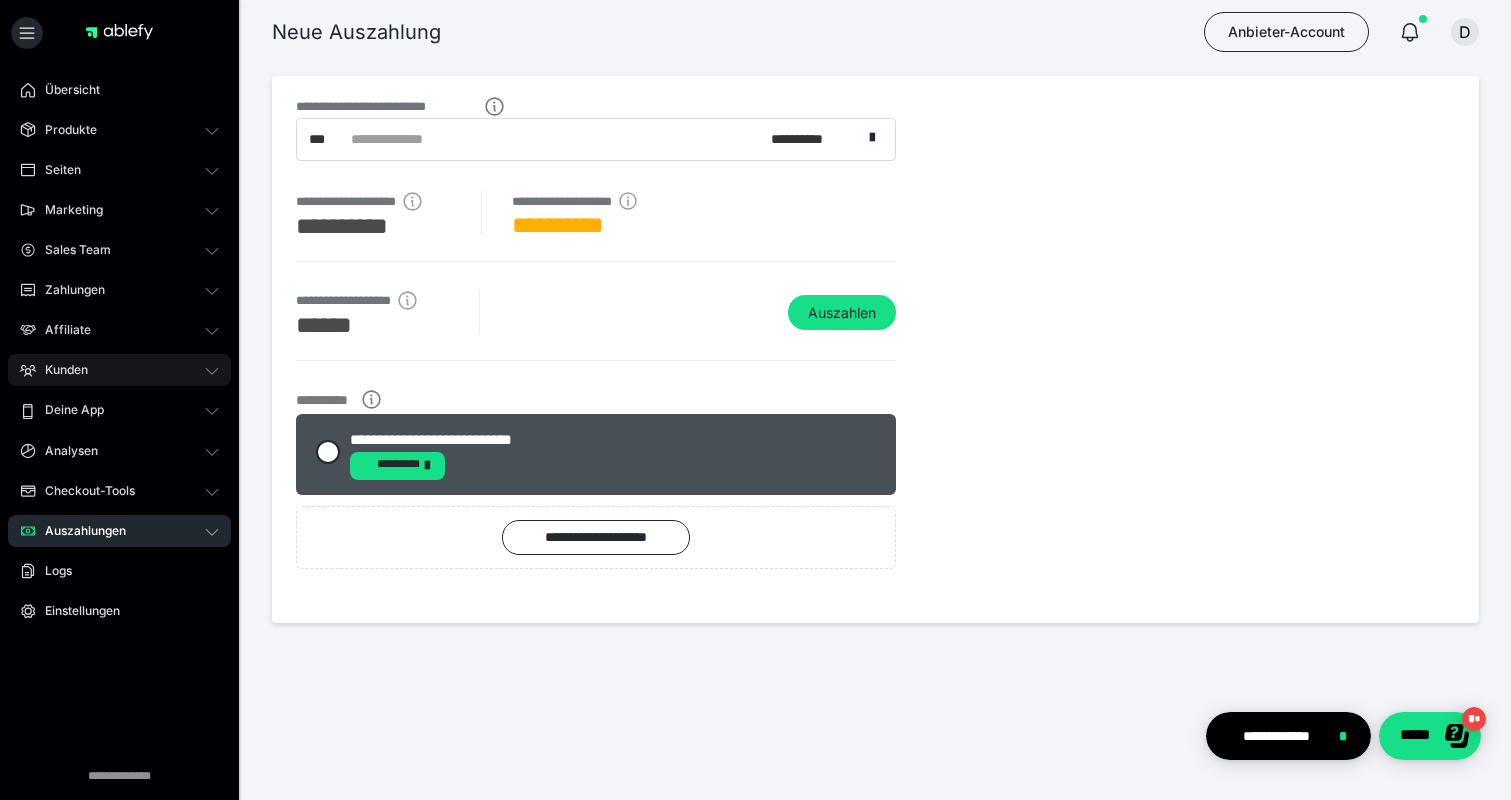 click on "Kunden" at bounding box center [119, 370] 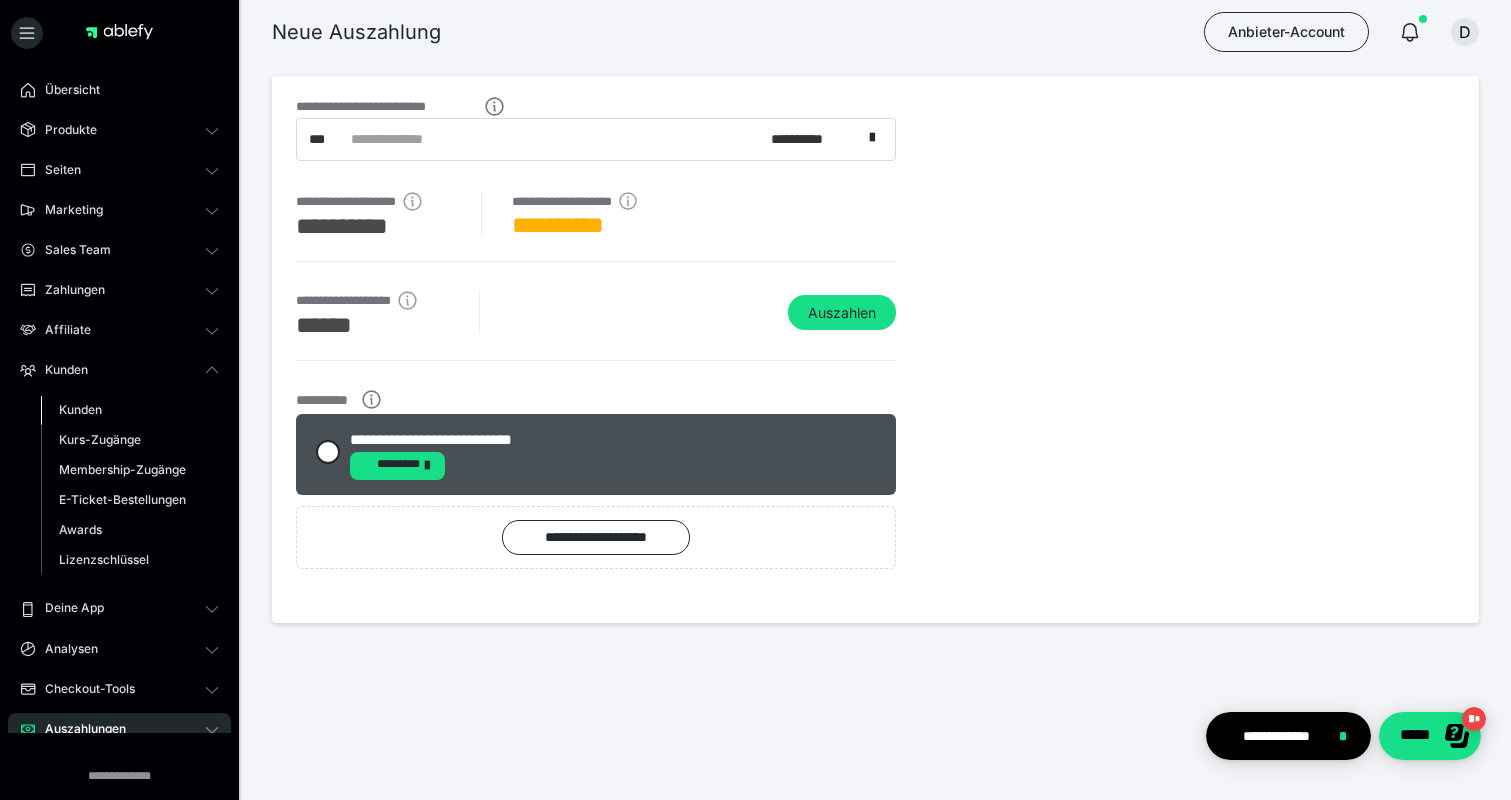 click on "Kunden" at bounding box center [80, 409] 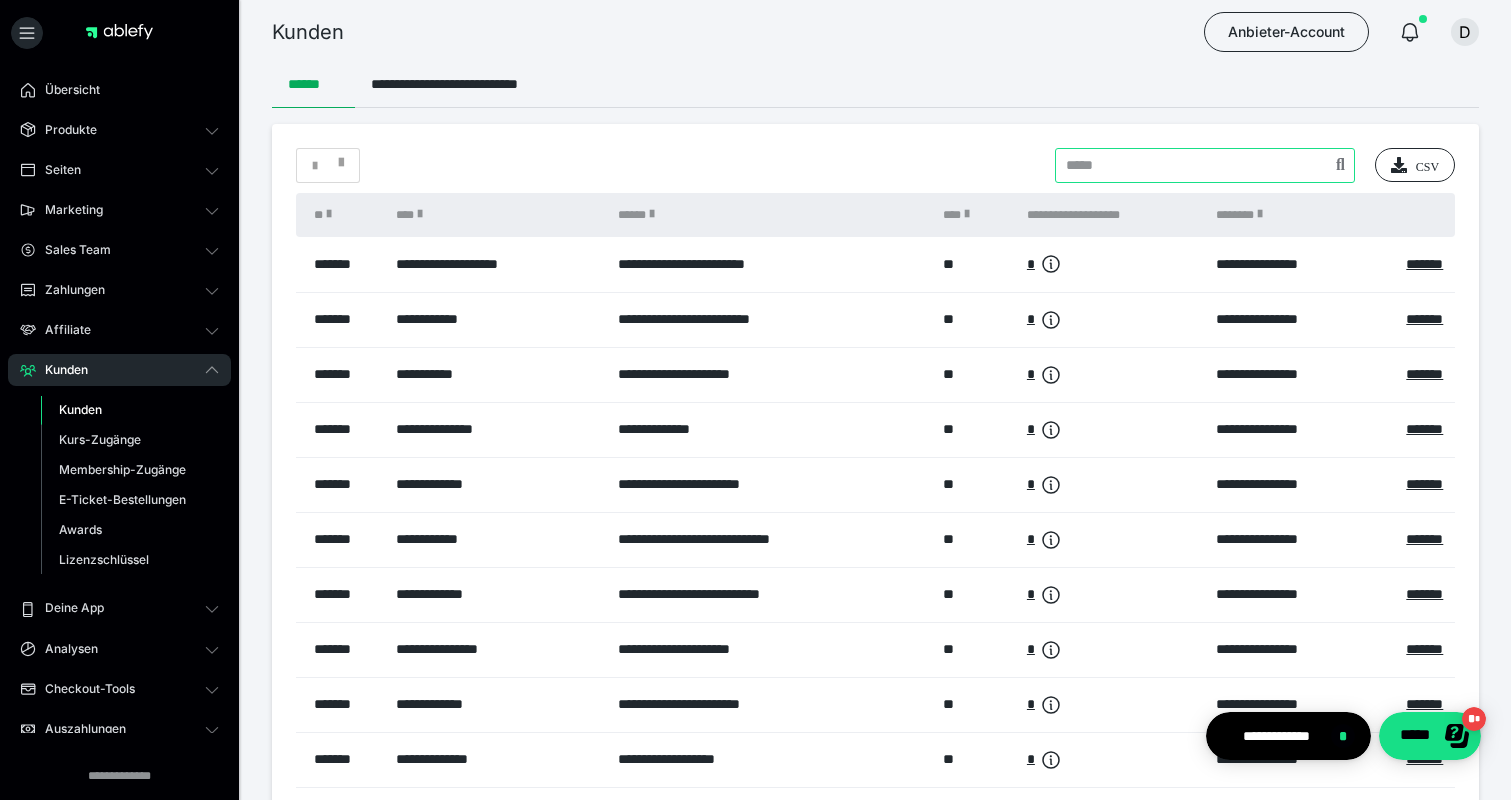 click at bounding box center [1205, 165] 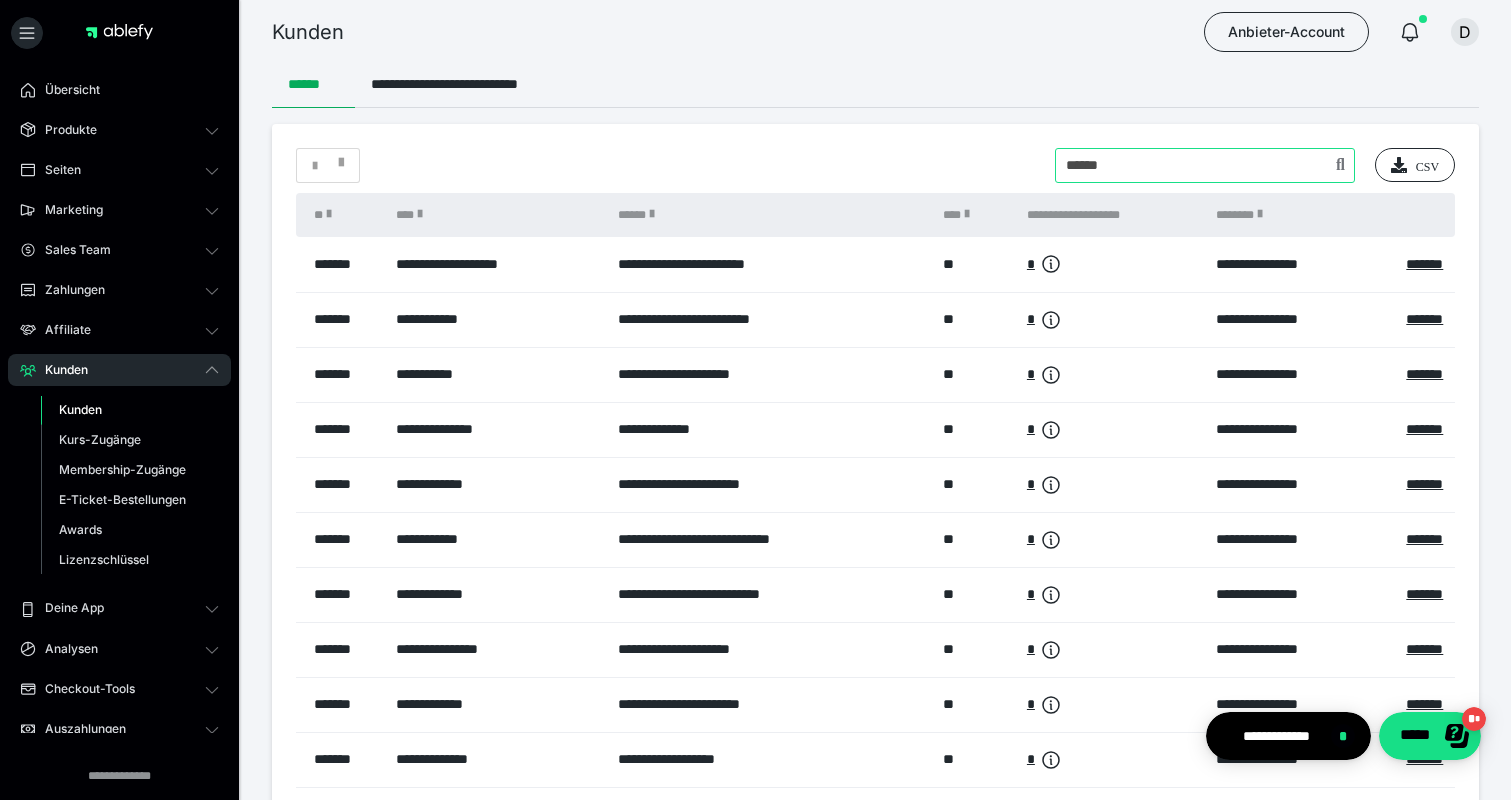 type on "******" 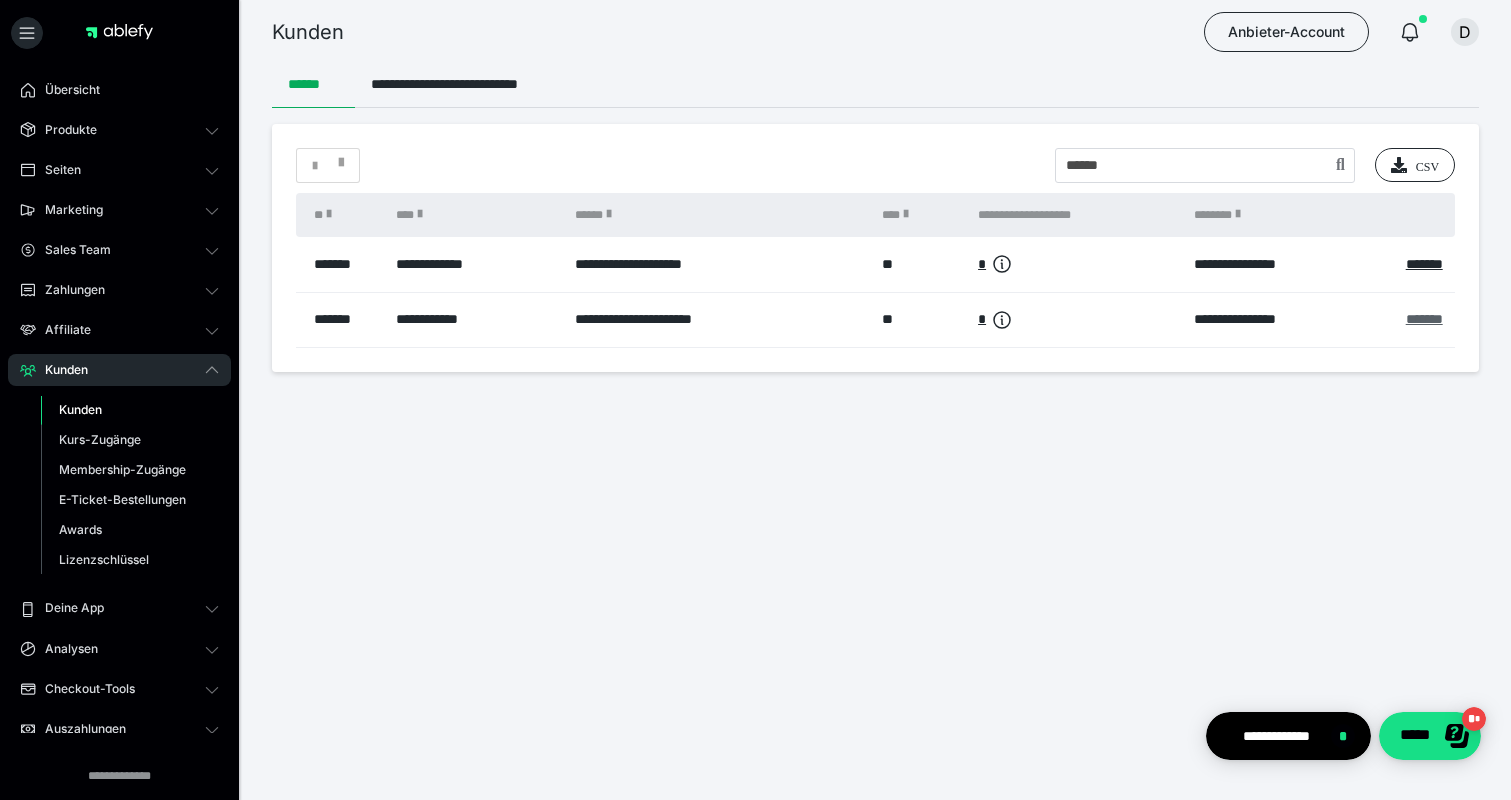 click on "*******" at bounding box center (1424, 319) 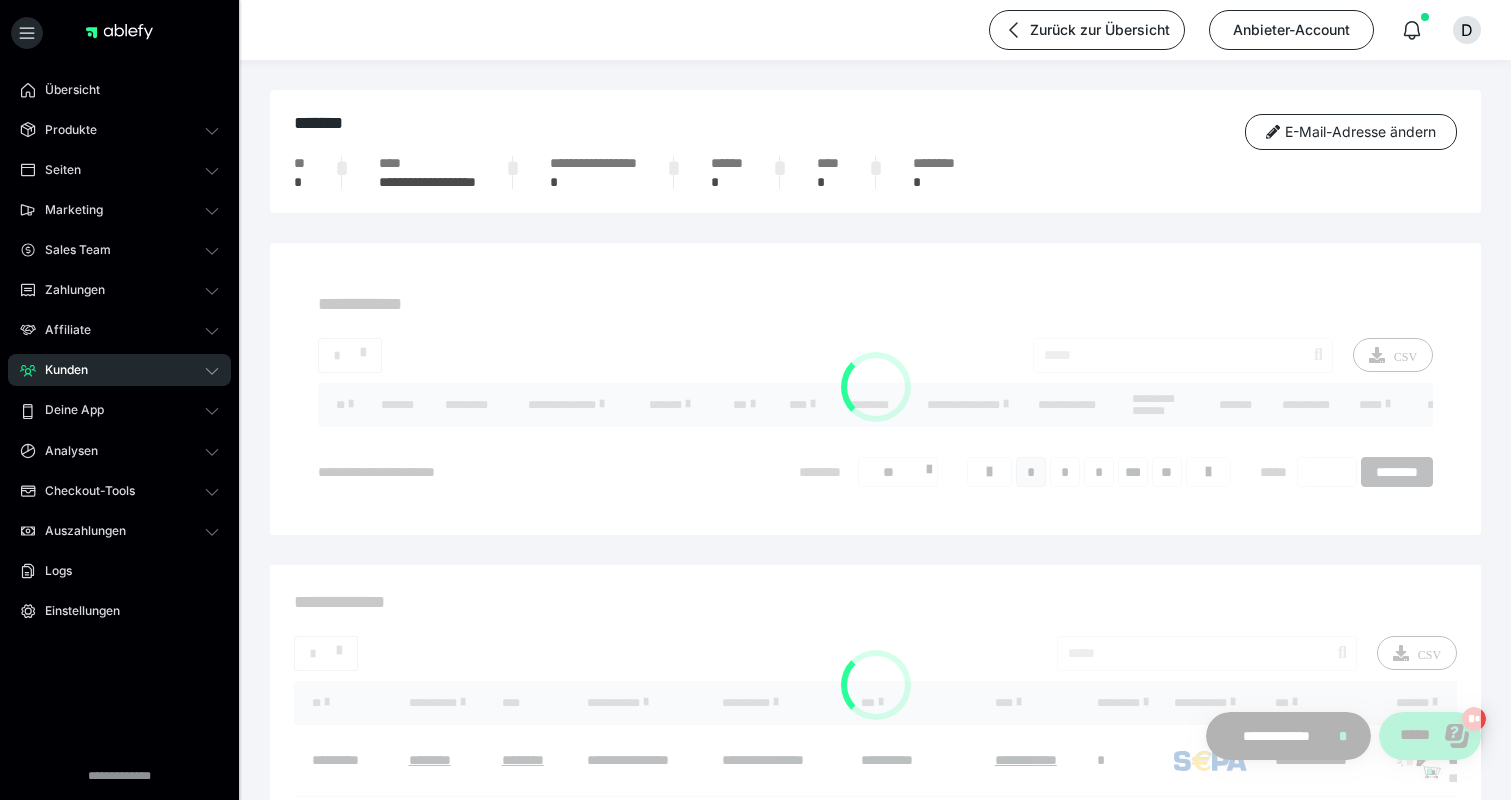 scroll, scrollTop: 0, scrollLeft: 1414, axis: horizontal 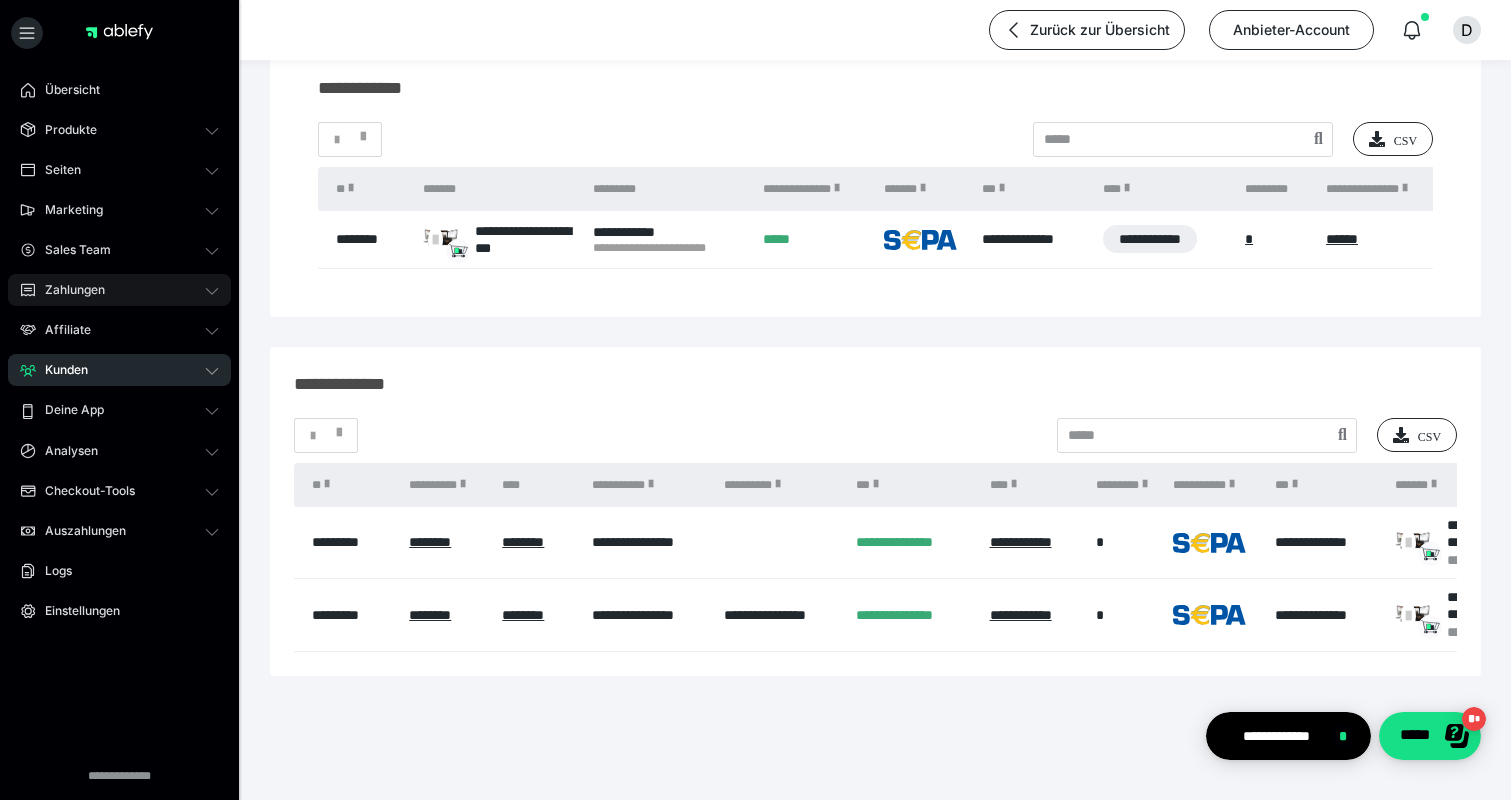 click on "Zahlungen" at bounding box center [119, 290] 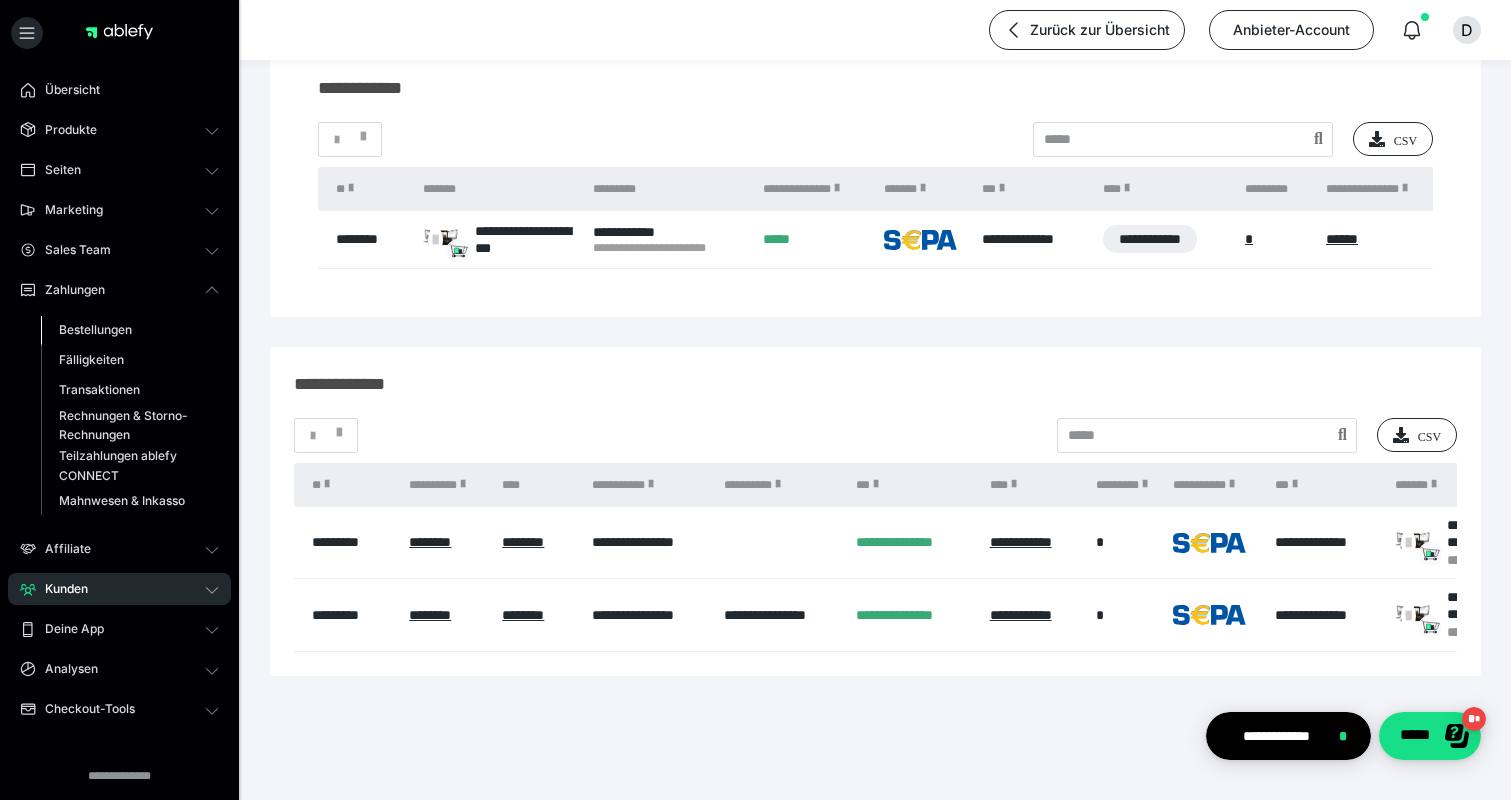 click on "Bestellungen" at bounding box center (95, 329) 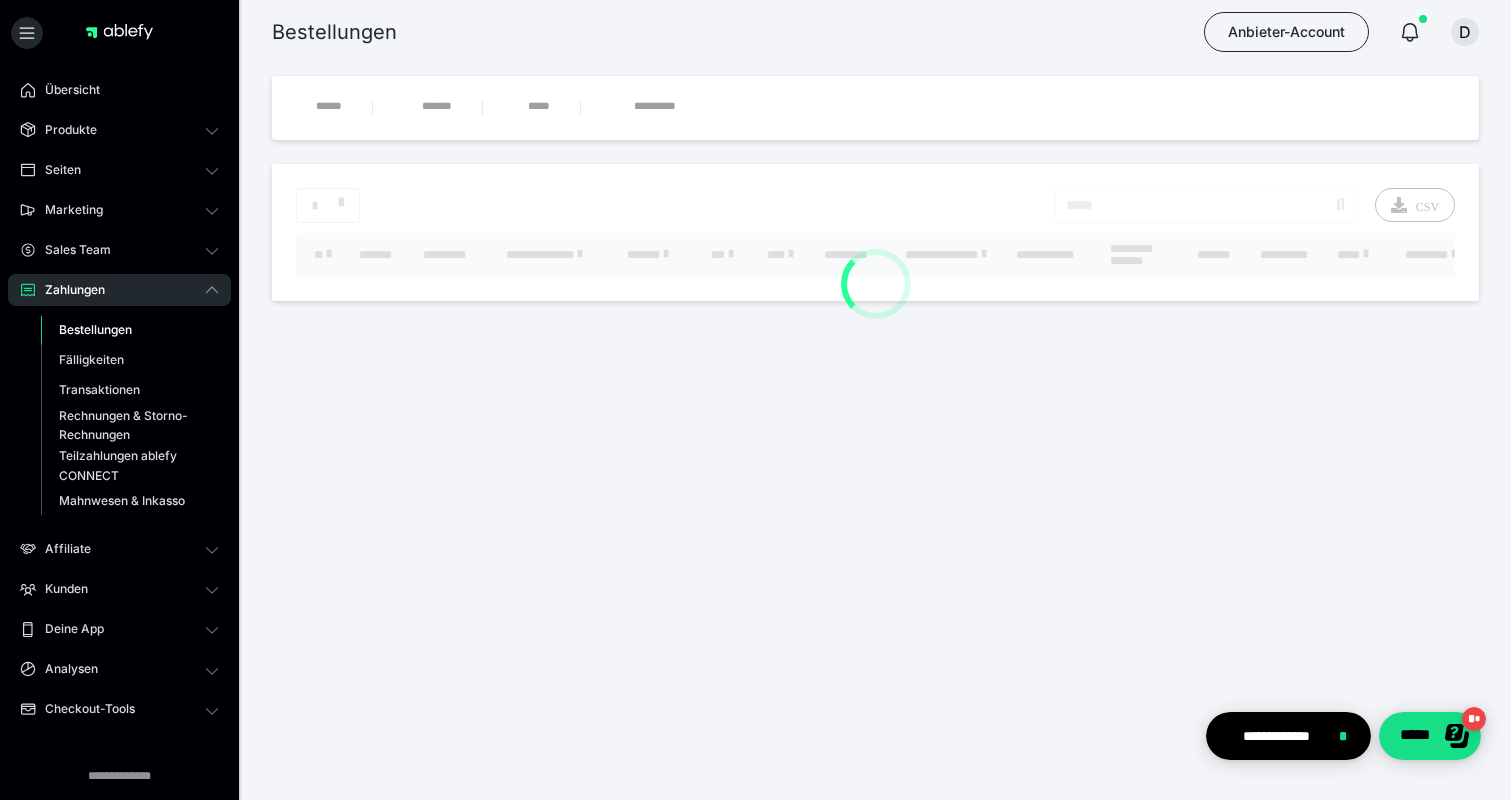 scroll, scrollTop: 0, scrollLeft: 0, axis: both 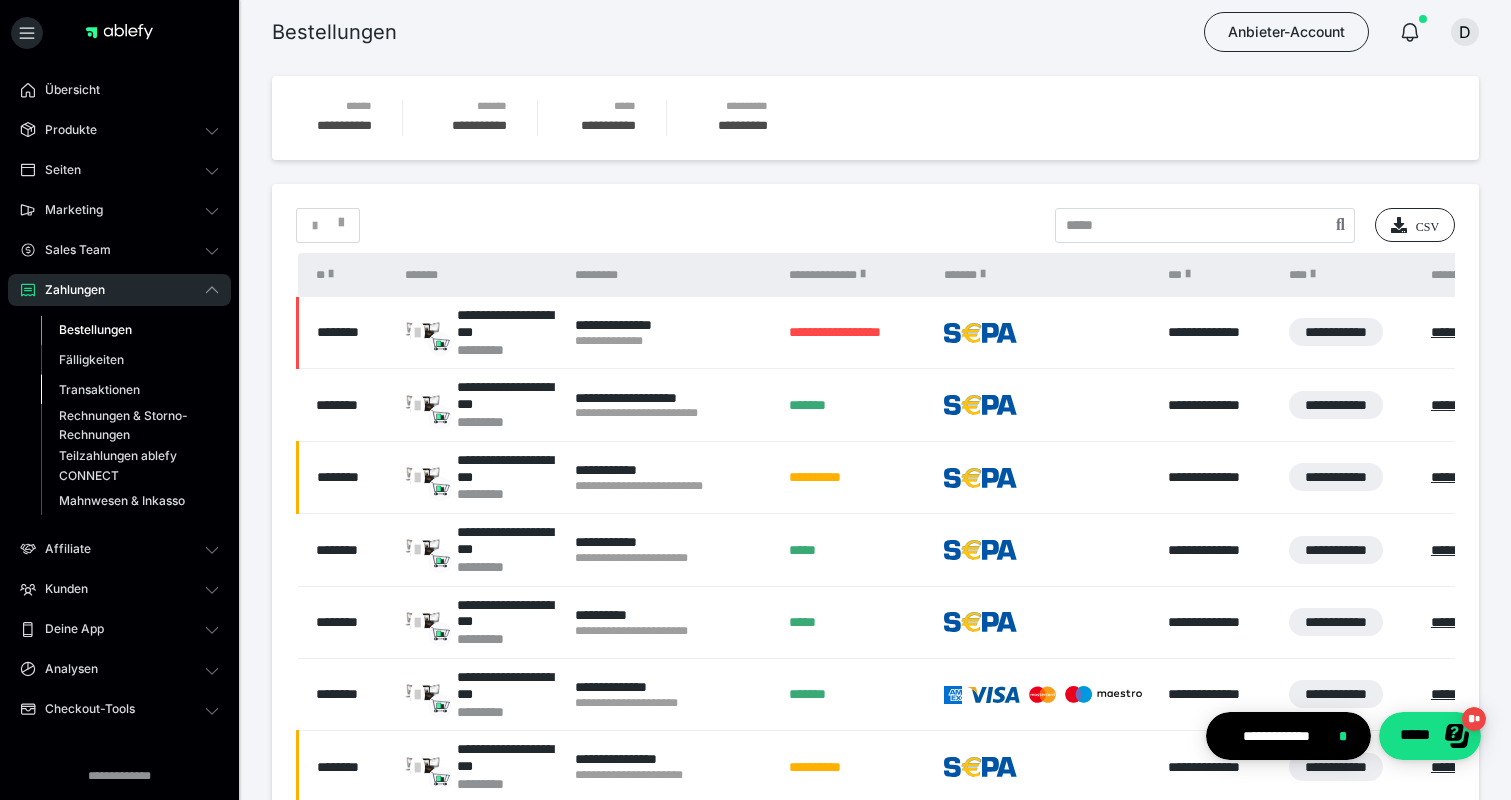 click on "Transaktionen" at bounding box center (99, 389) 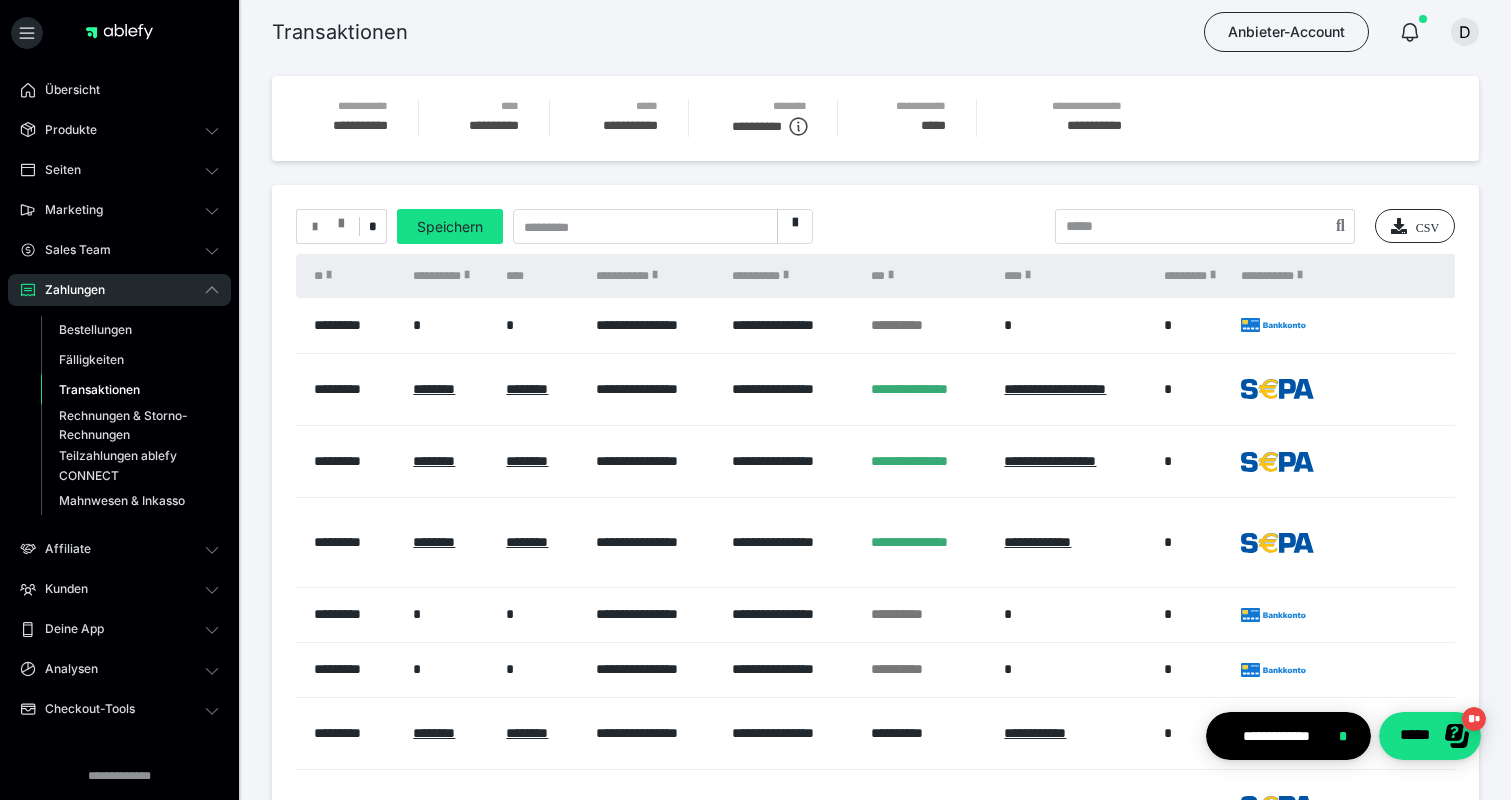 click at bounding box center (328, 227) 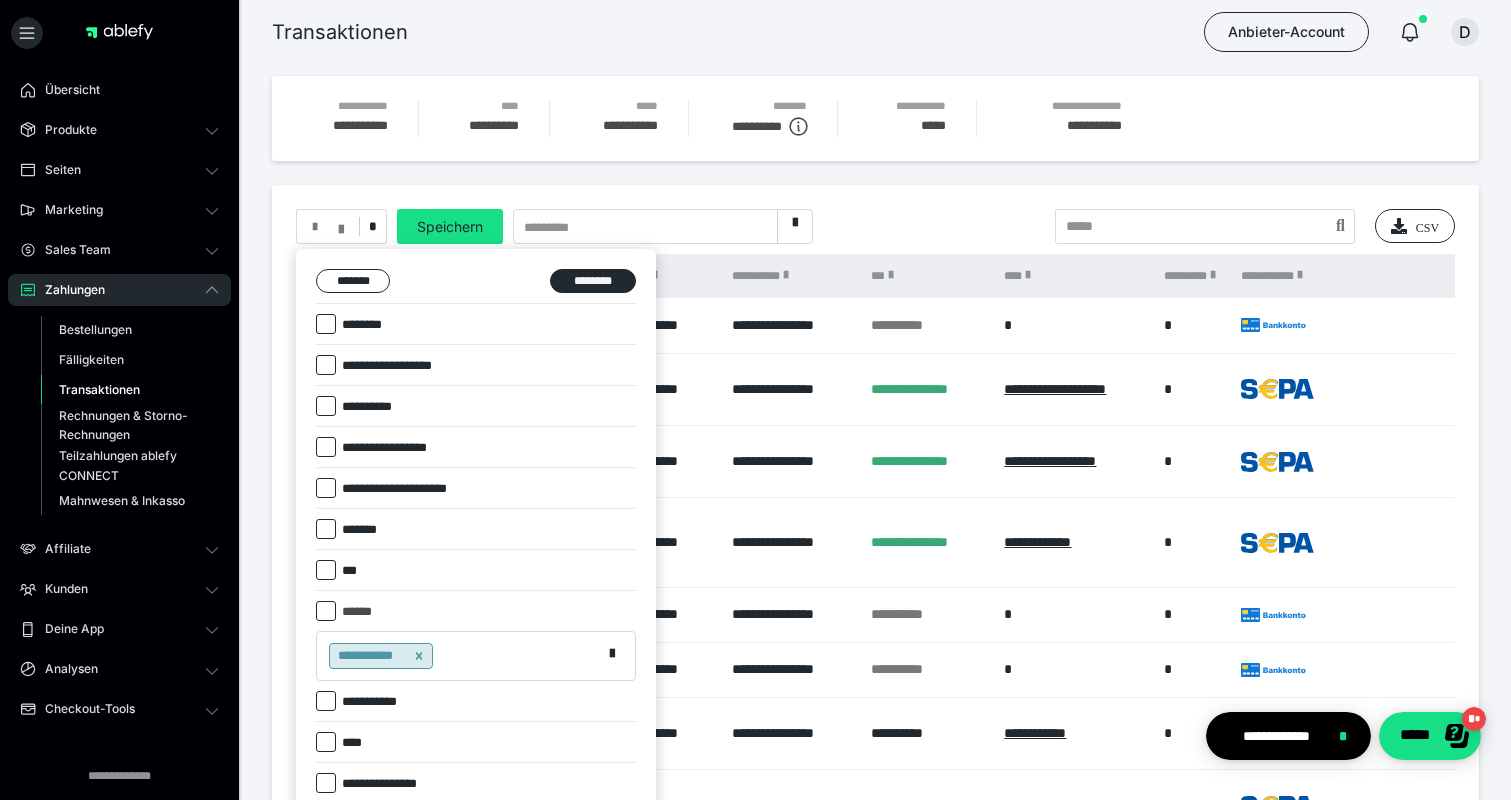 click 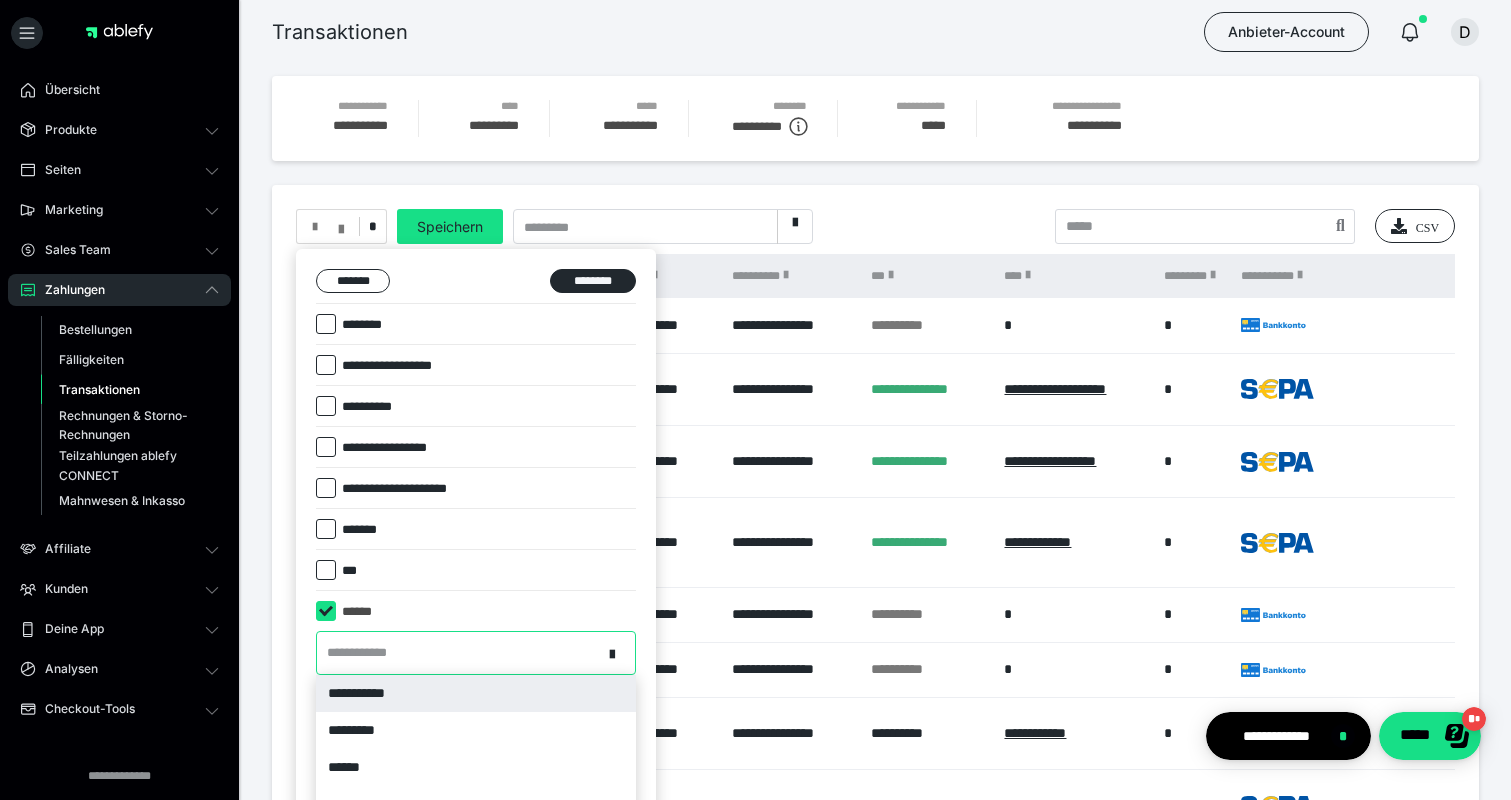 click on "**********" at bounding box center [476, 652] 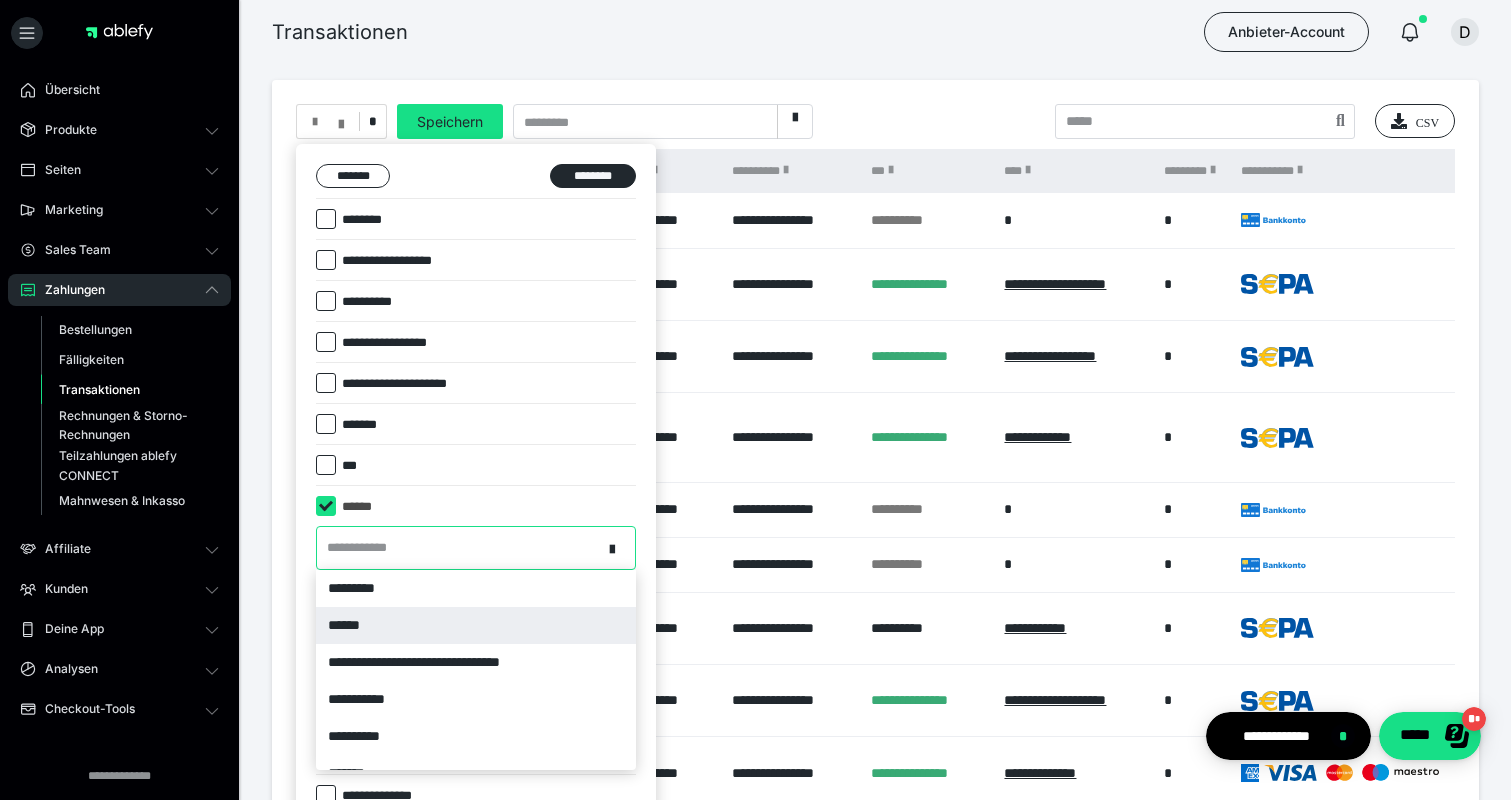 scroll, scrollTop: 39, scrollLeft: 0, axis: vertical 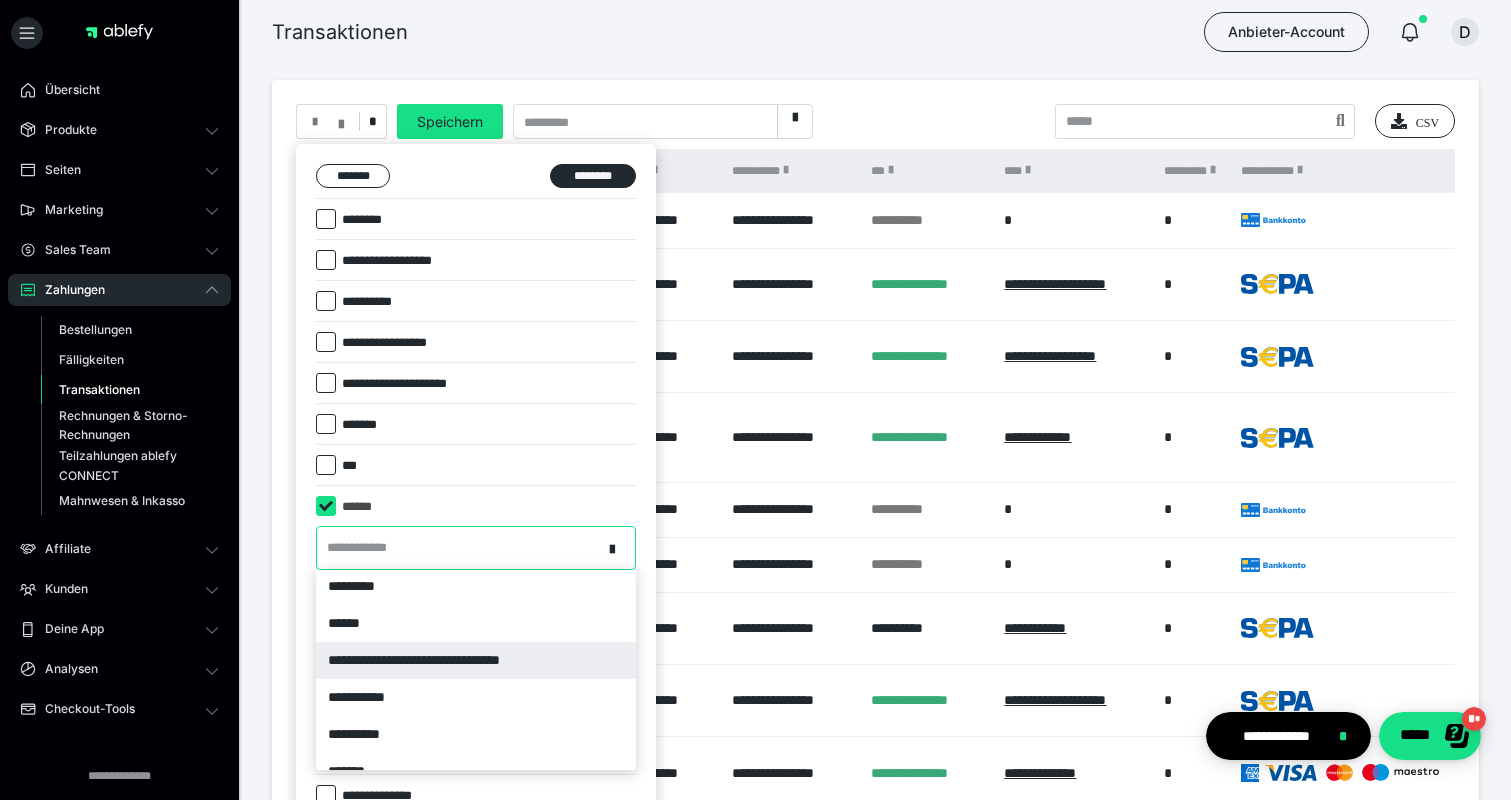click on "**********" at bounding box center (476, 660) 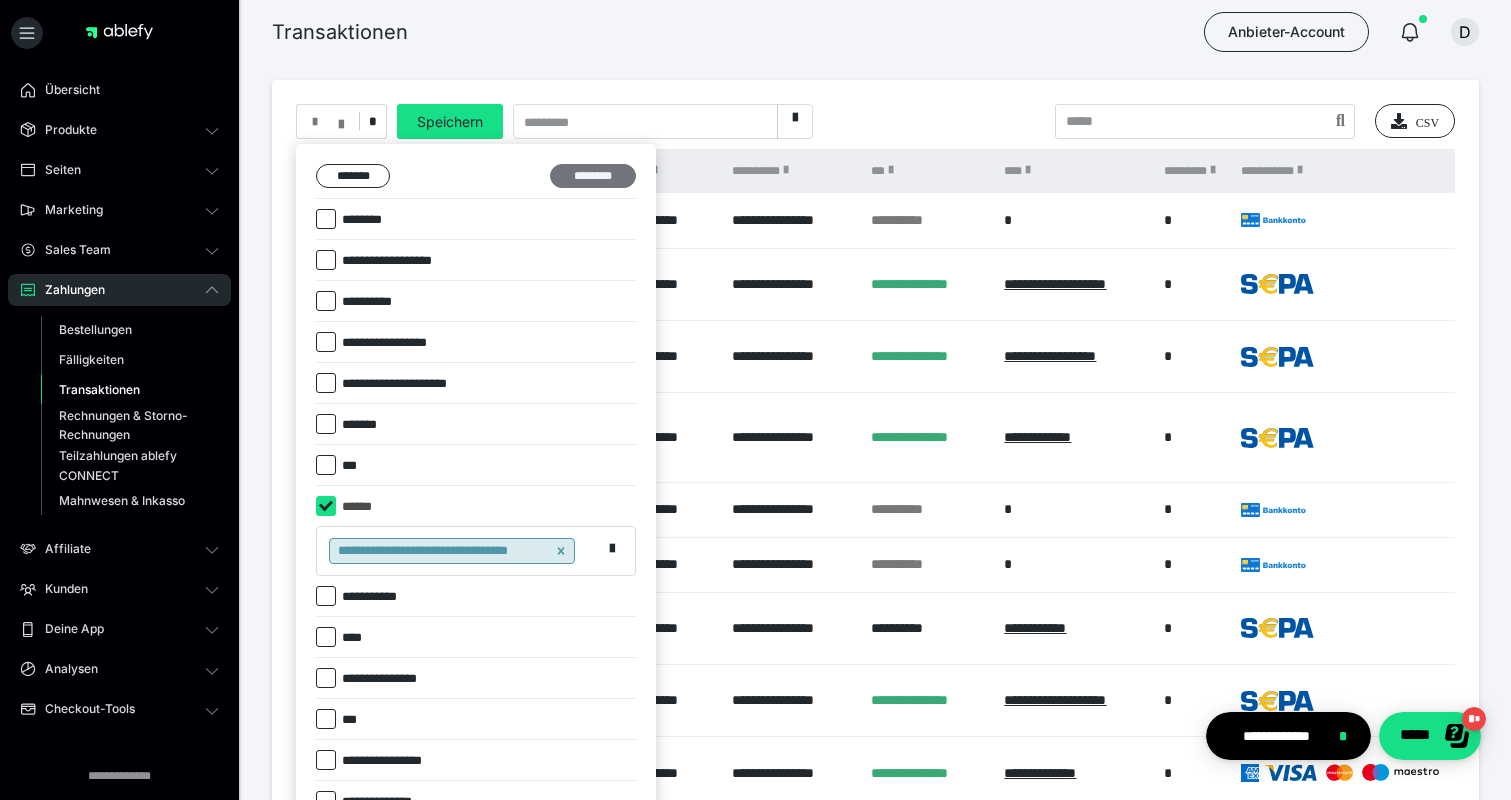 click on "********" at bounding box center [593, 176] 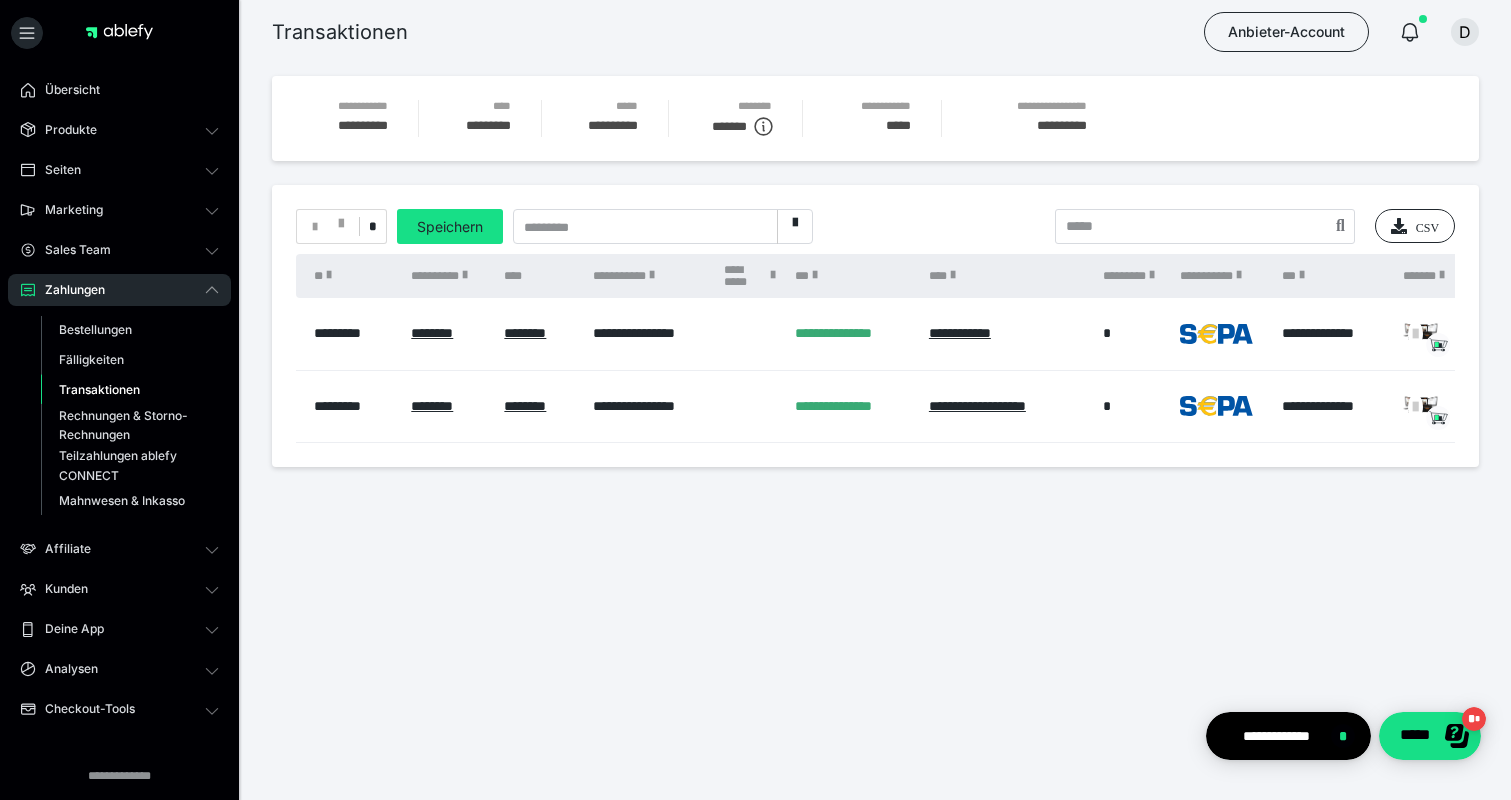 scroll, scrollTop: 0, scrollLeft: 0, axis: both 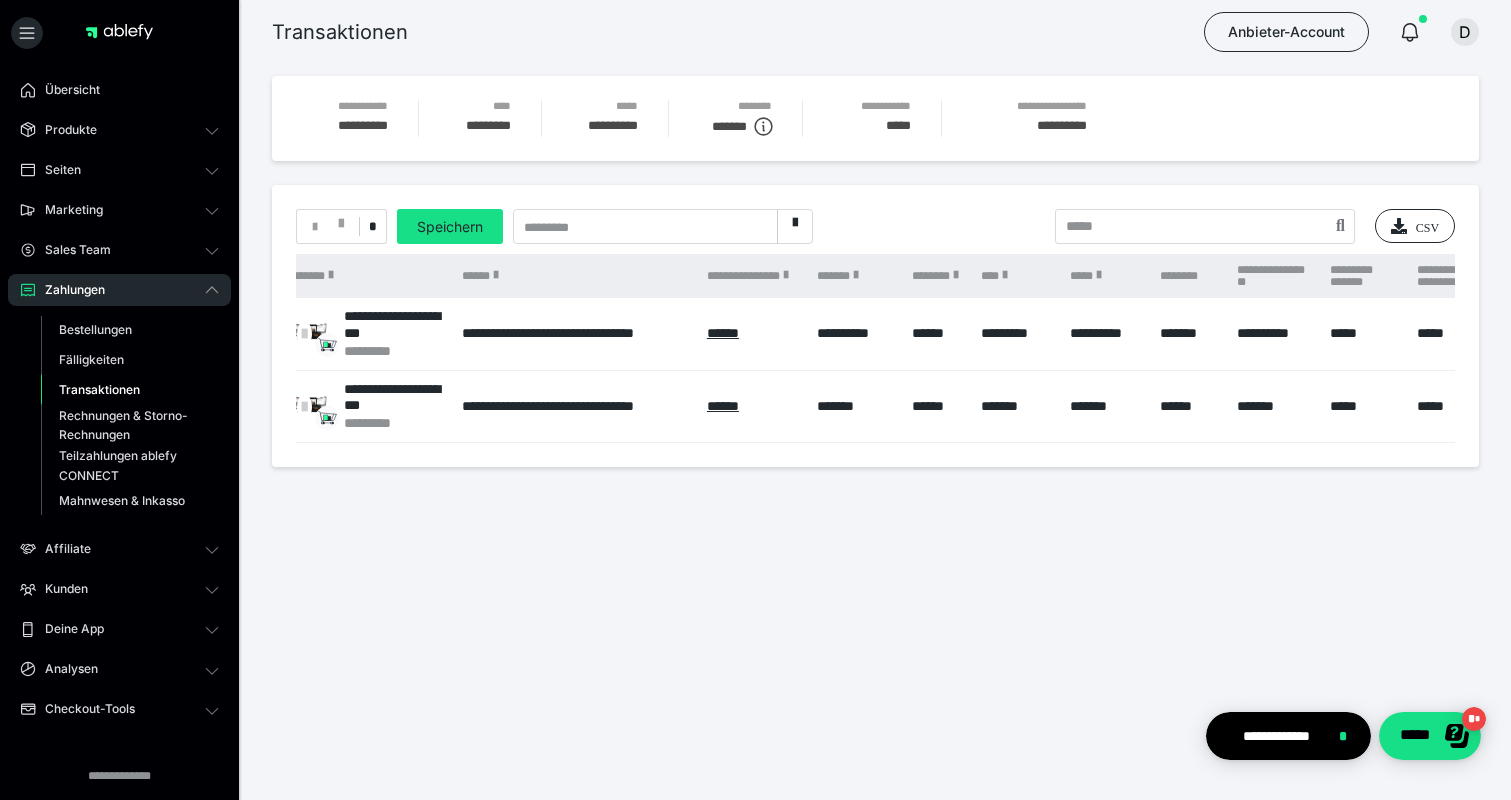 click on "Zahlungen" at bounding box center (119, 290) 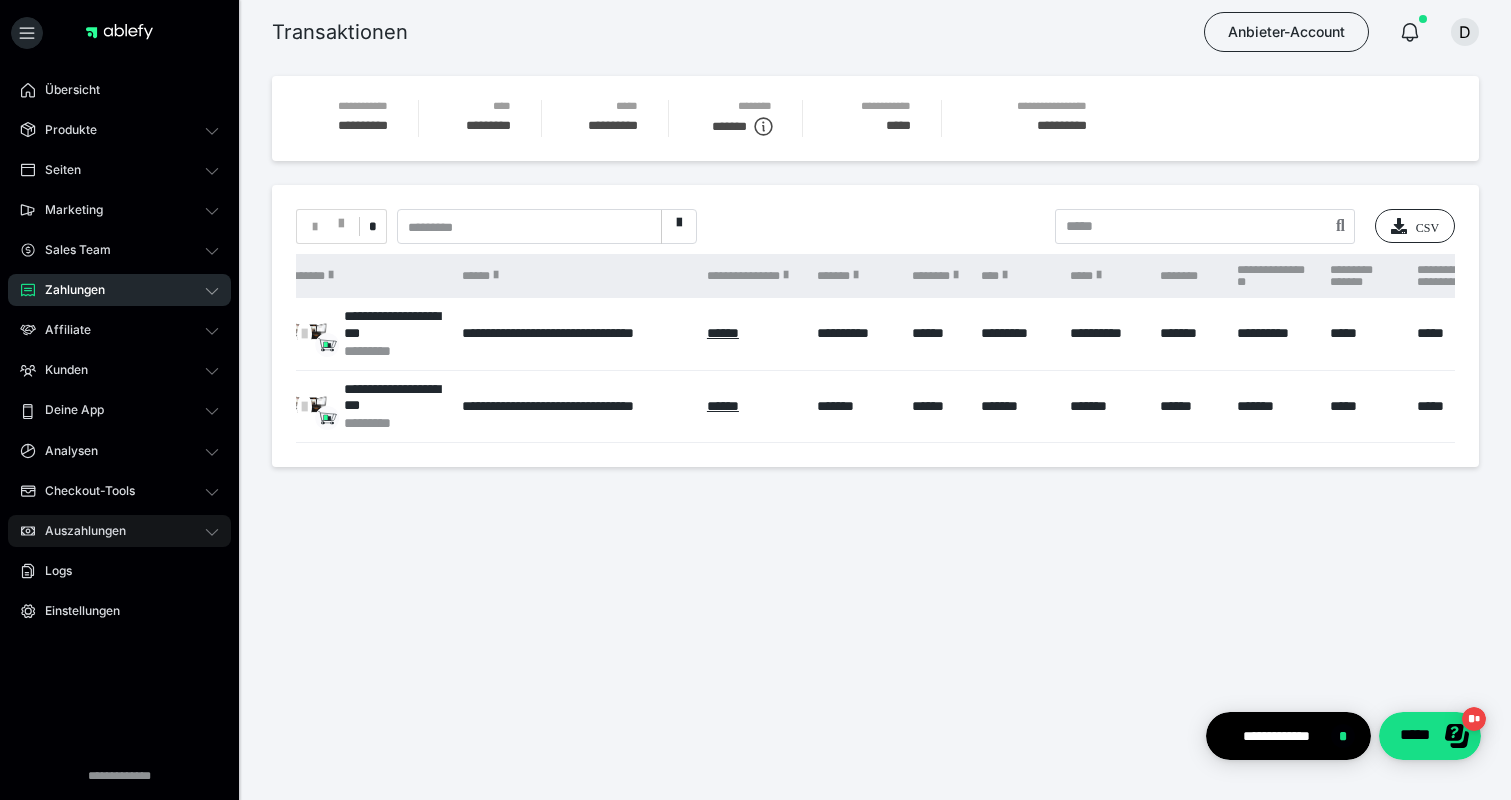 click on "Auszahlungen" at bounding box center [119, 531] 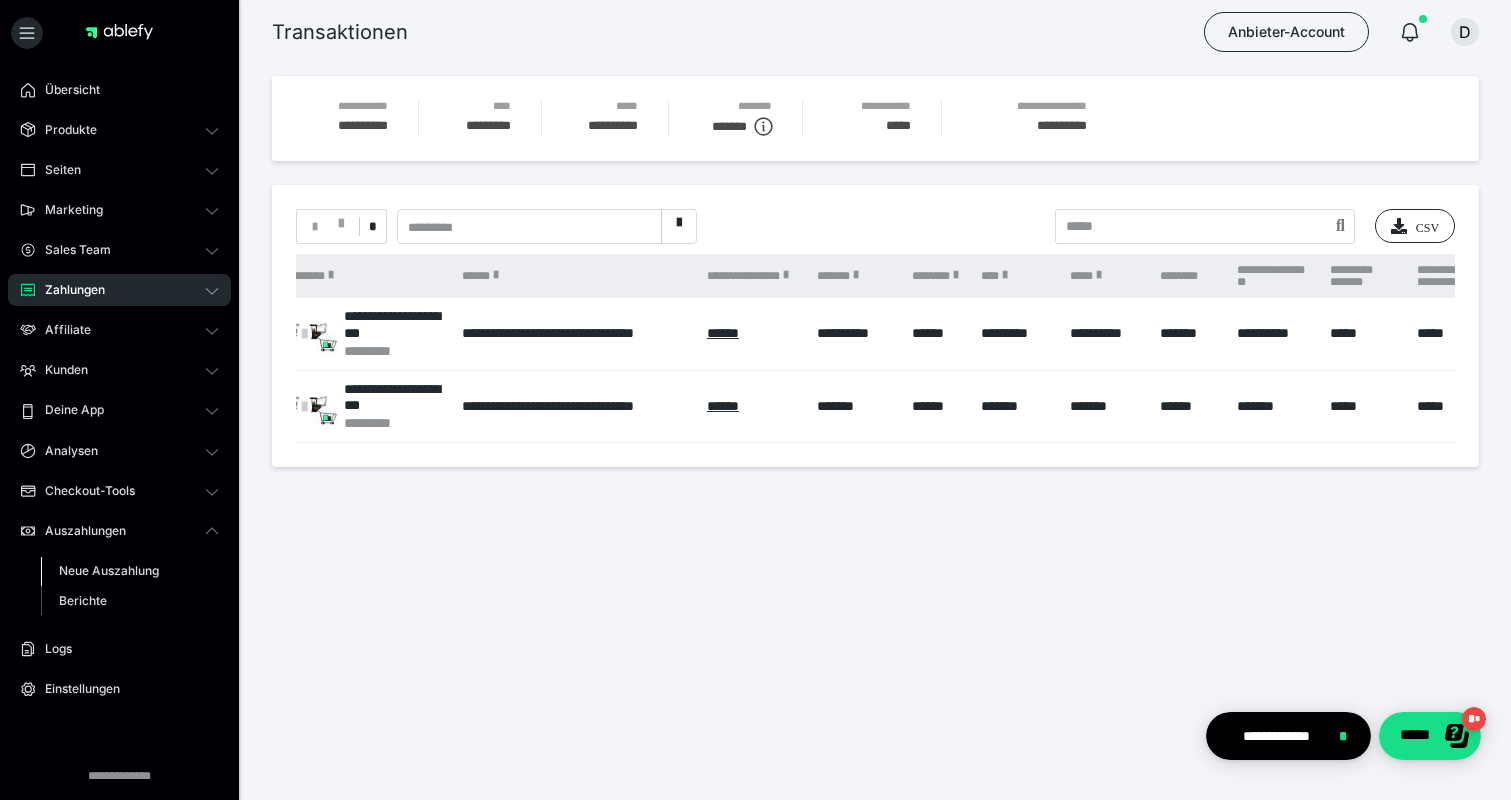 click on "Neue Auszahlung" at bounding box center [109, 570] 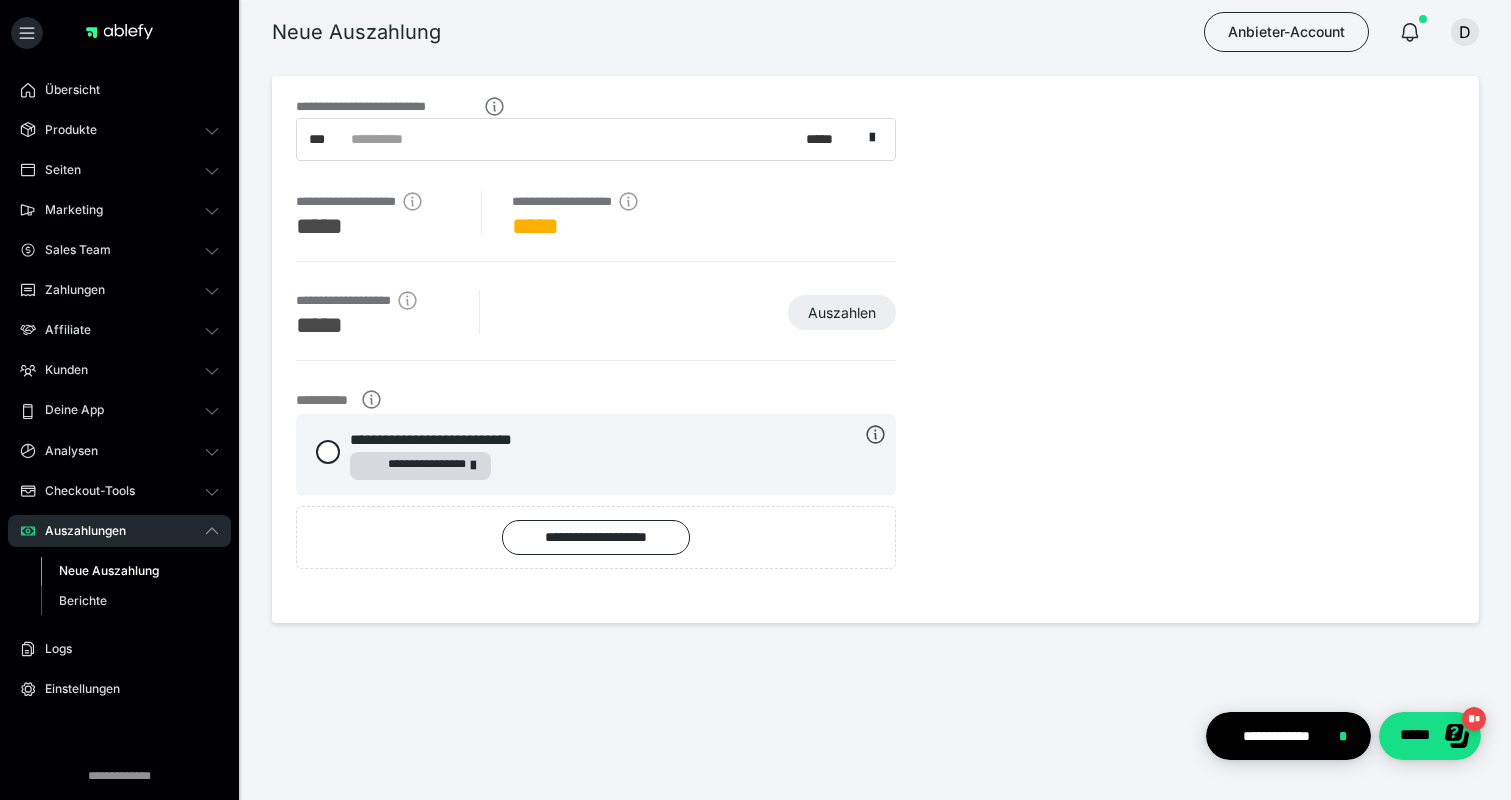 click on "**********" at bounding box center [587, 139] 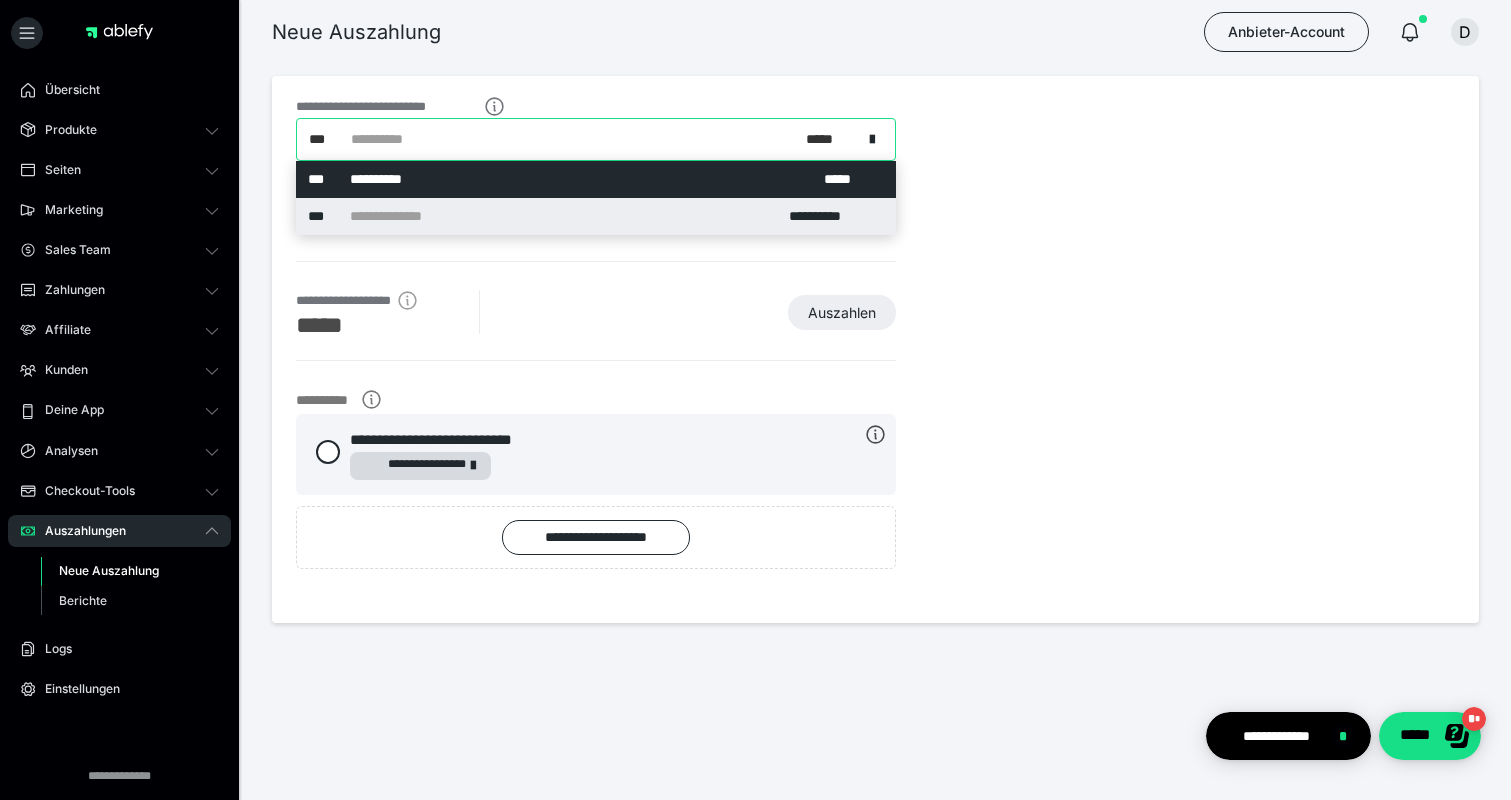click on "**********" at bounding box center [407, 216] 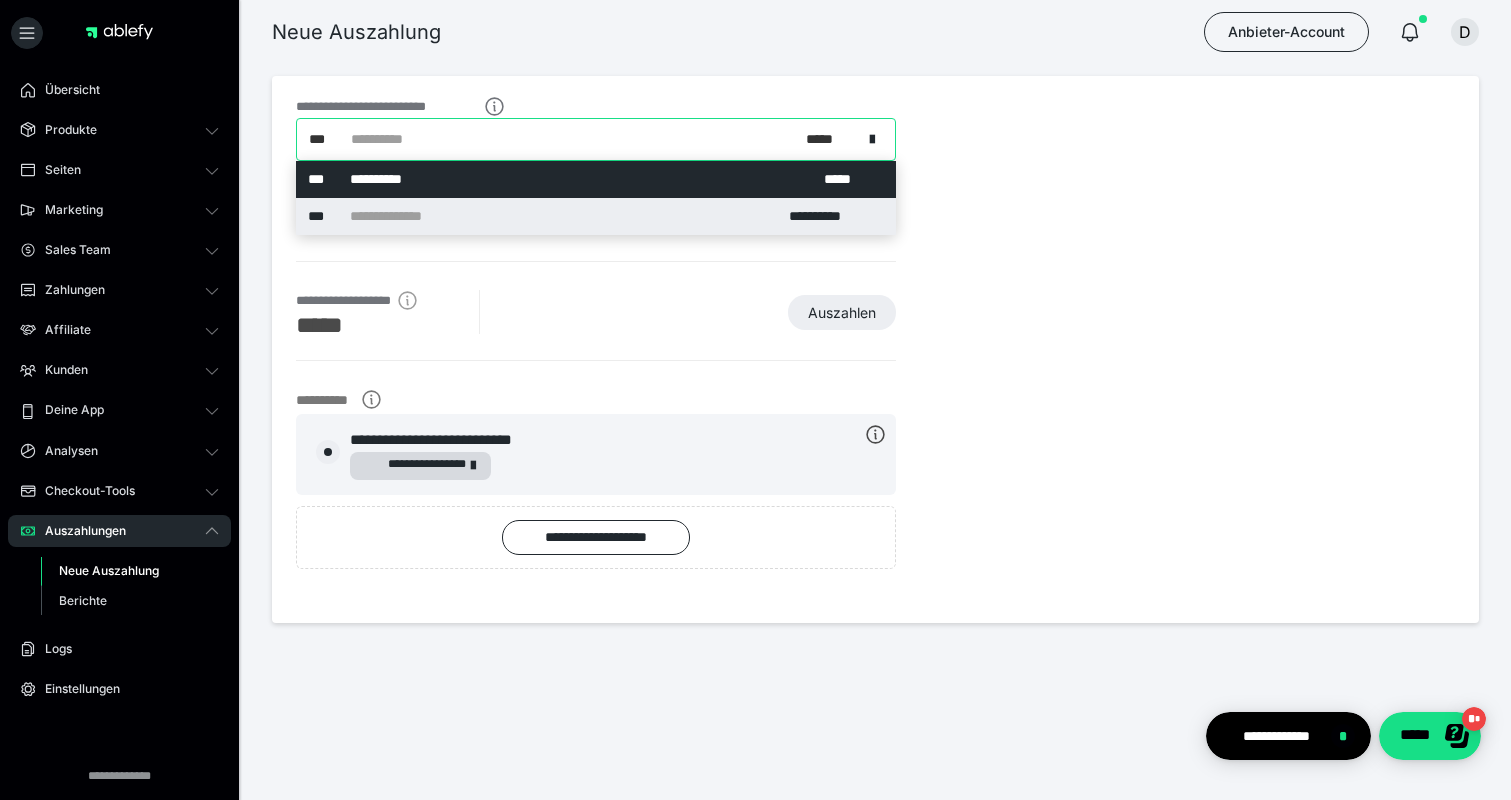 radio on "****" 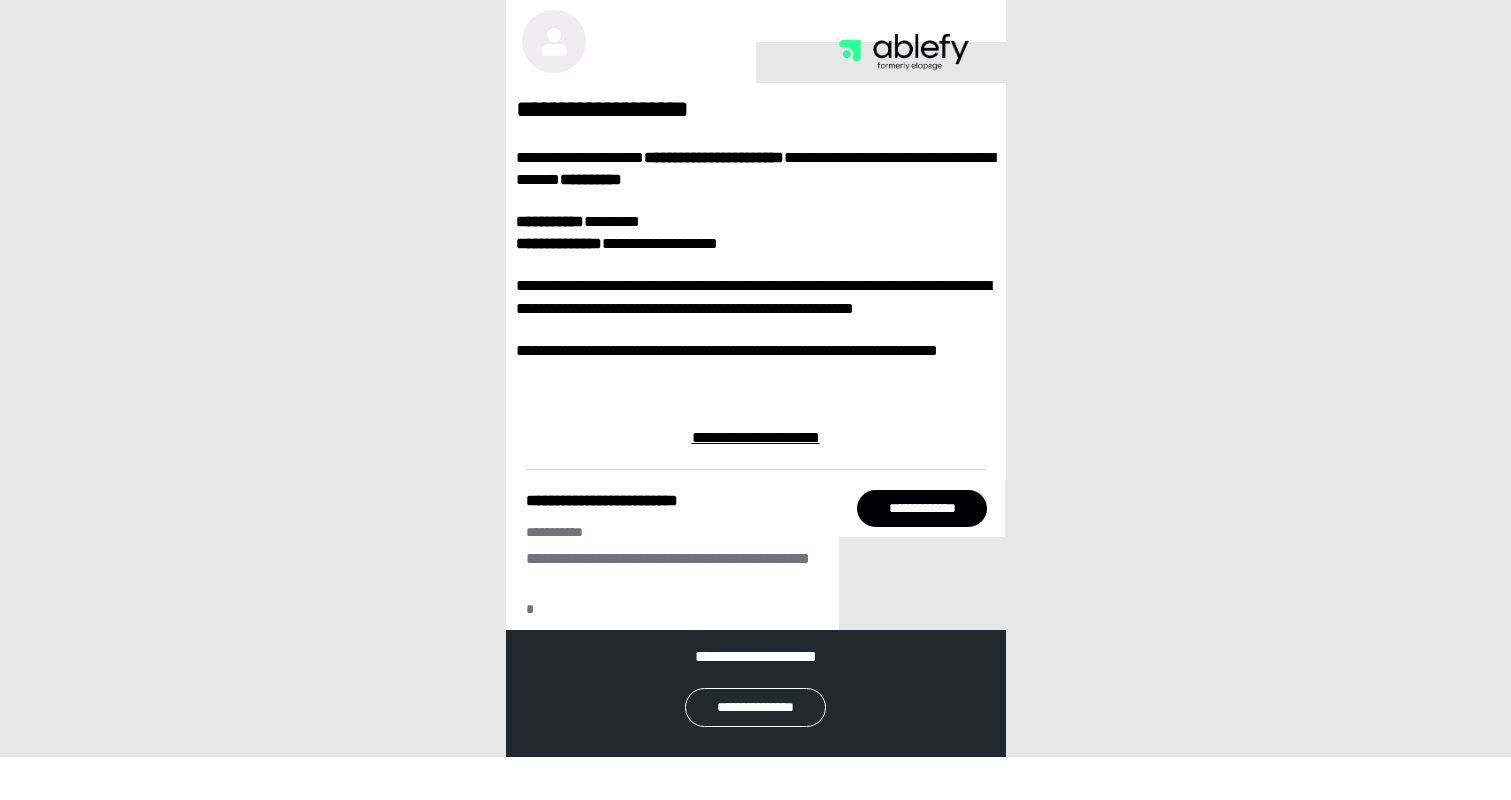 scroll, scrollTop: 0, scrollLeft: 0, axis: both 